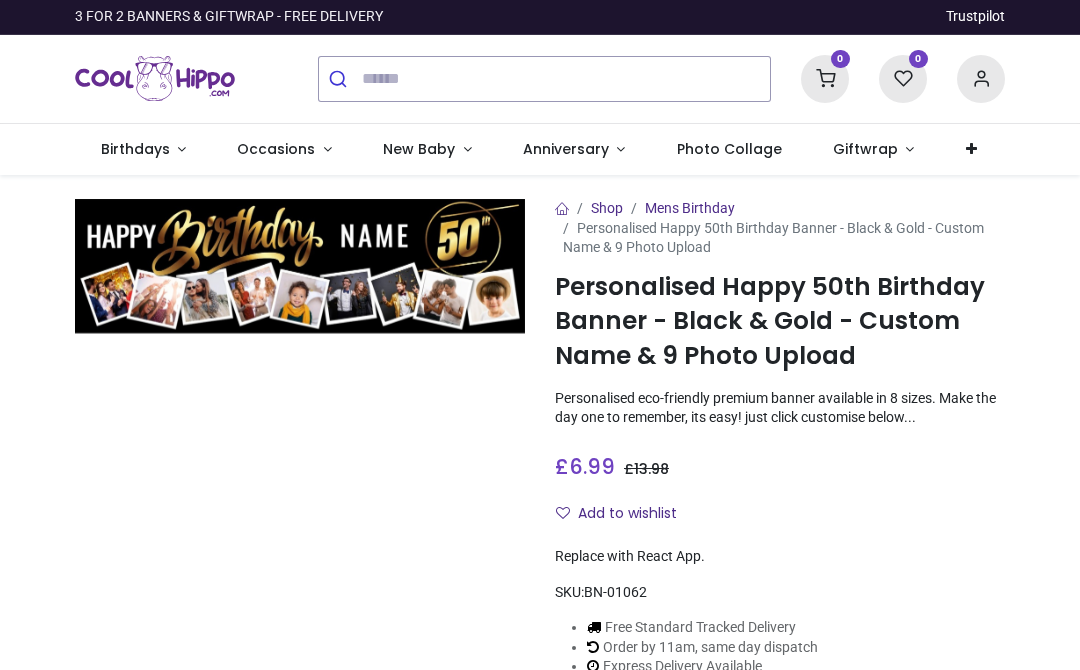 scroll, scrollTop: 0, scrollLeft: 0, axis: both 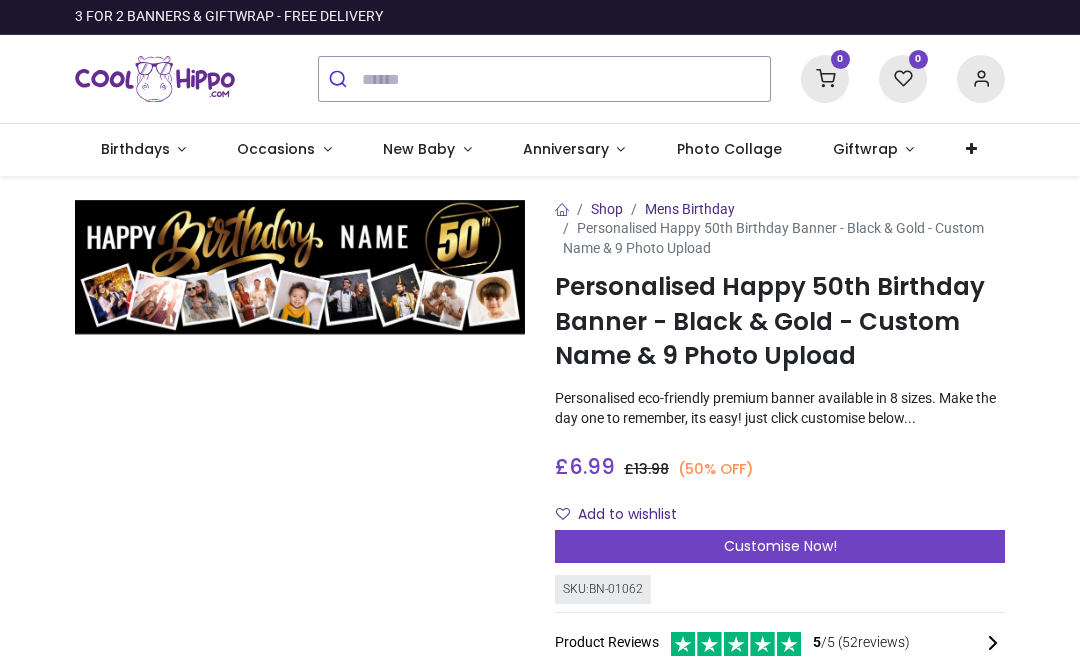 click on "Birthdays" at bounding box center (135, 149) 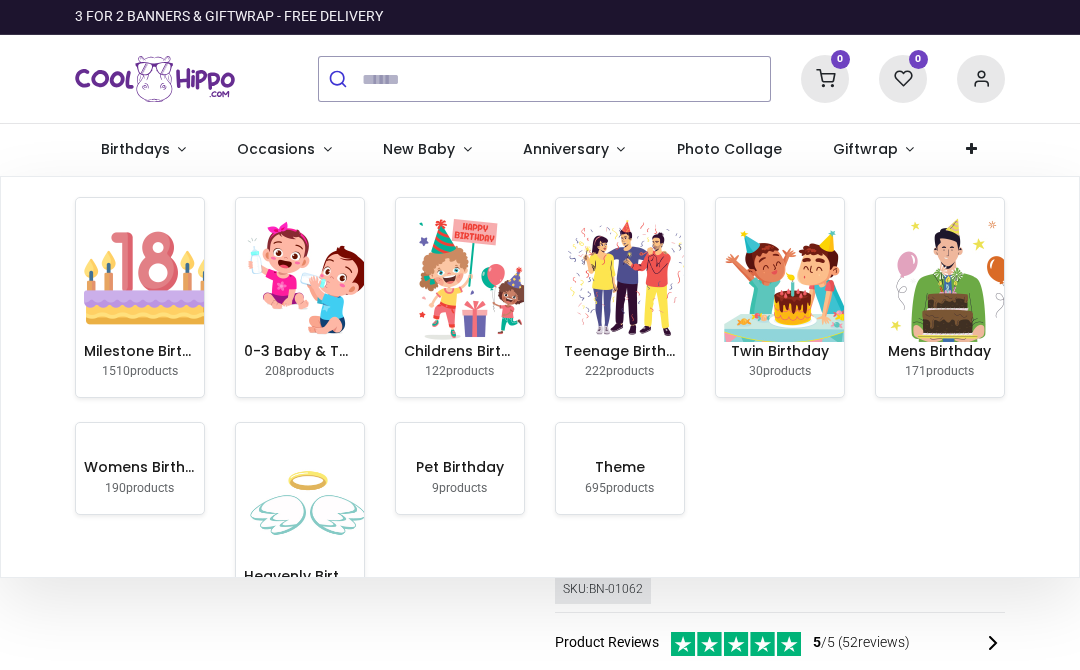 scroll, scrollTop: 3, scrollLeft: 0, axis: vertical 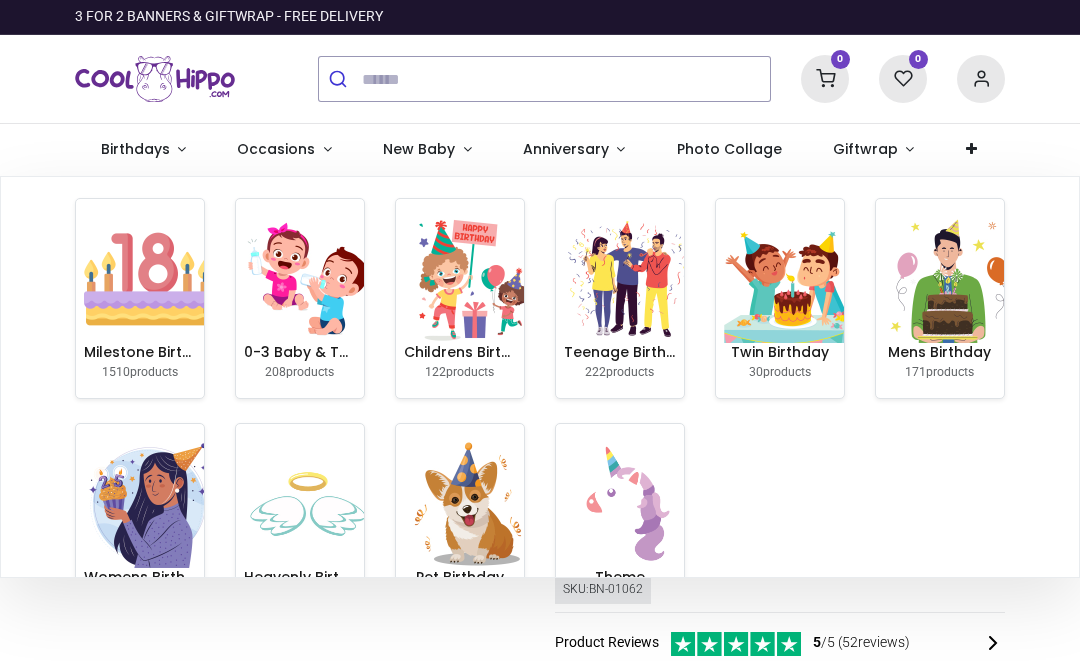 click at bounding box center [148, 279] 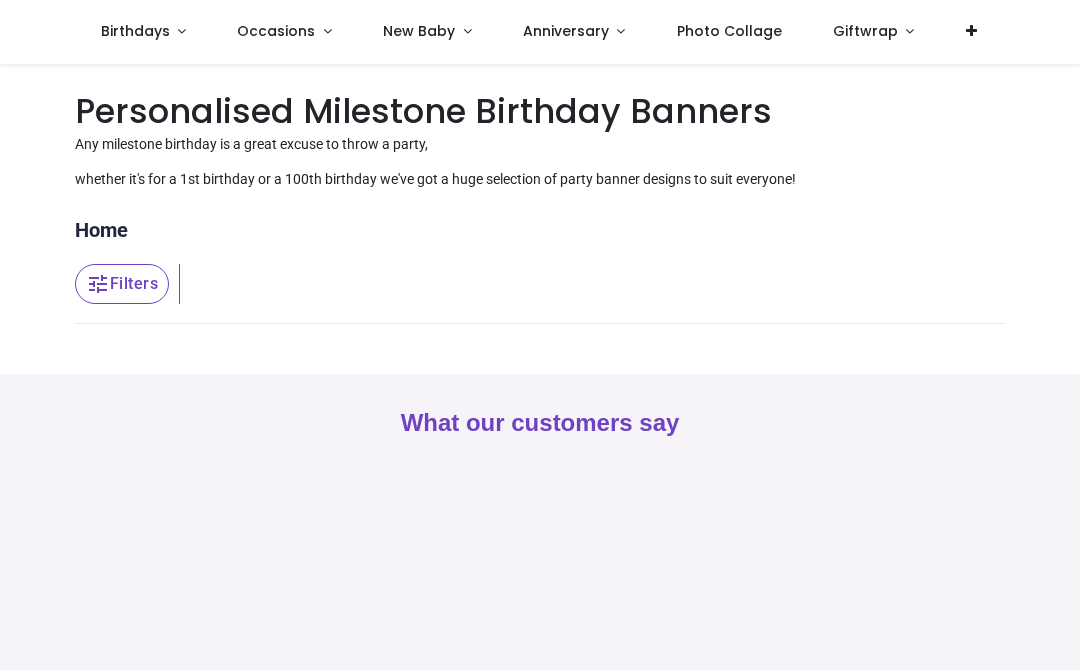 scroll, scrollTop: 0, scrollLeft: 0, axis: both 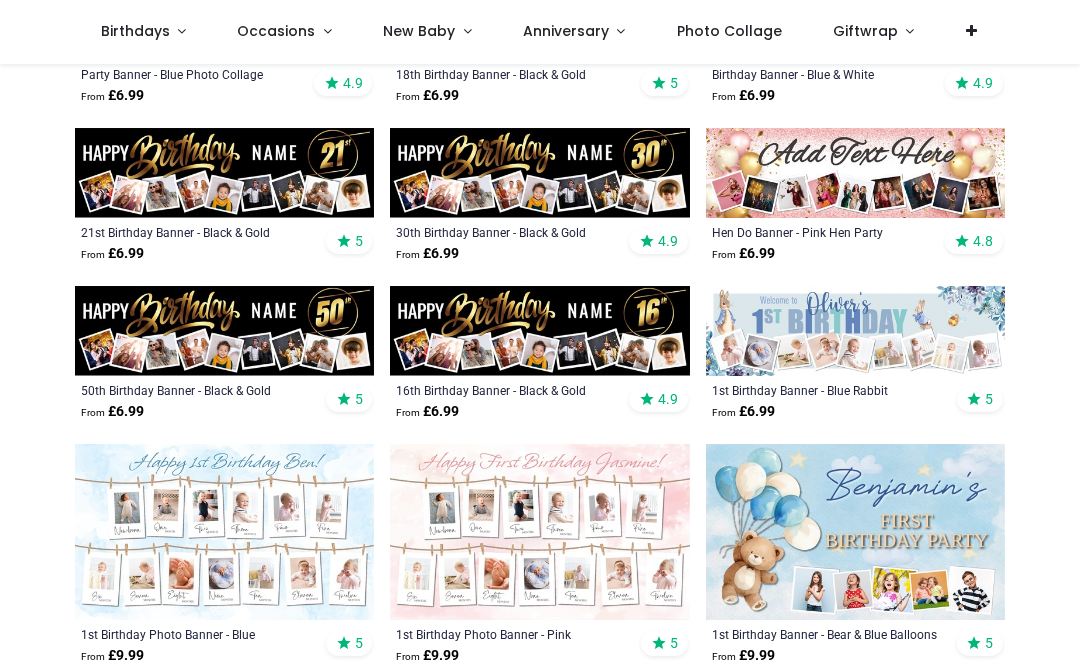 click at bounding box center (224, 331) 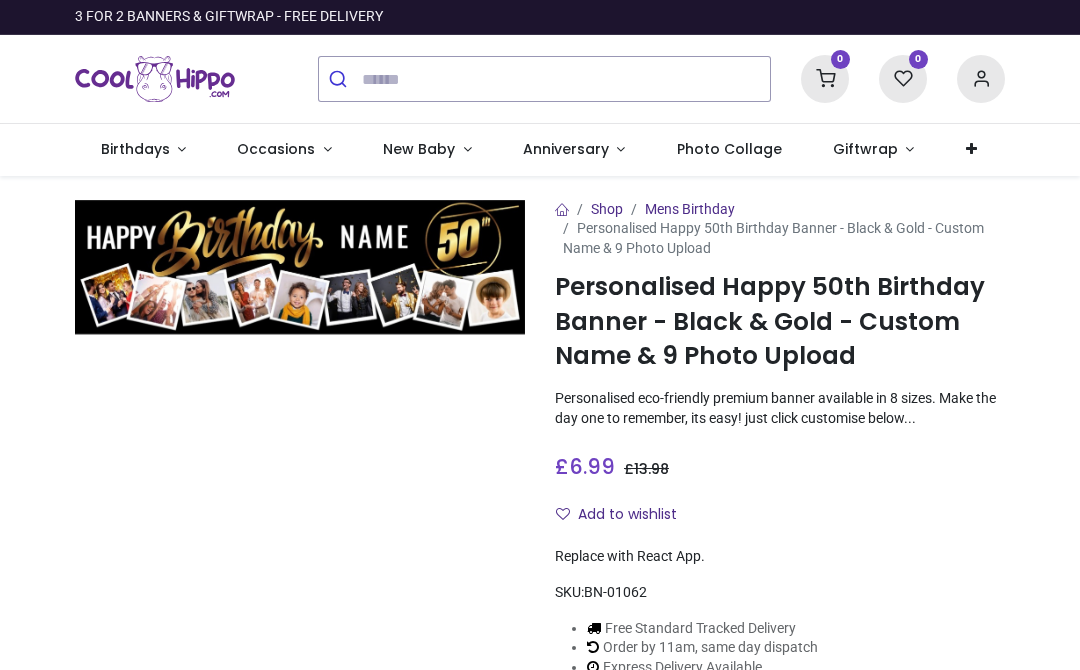 scroll, scrollTop: 0, scrollLeft: 0, axis: both 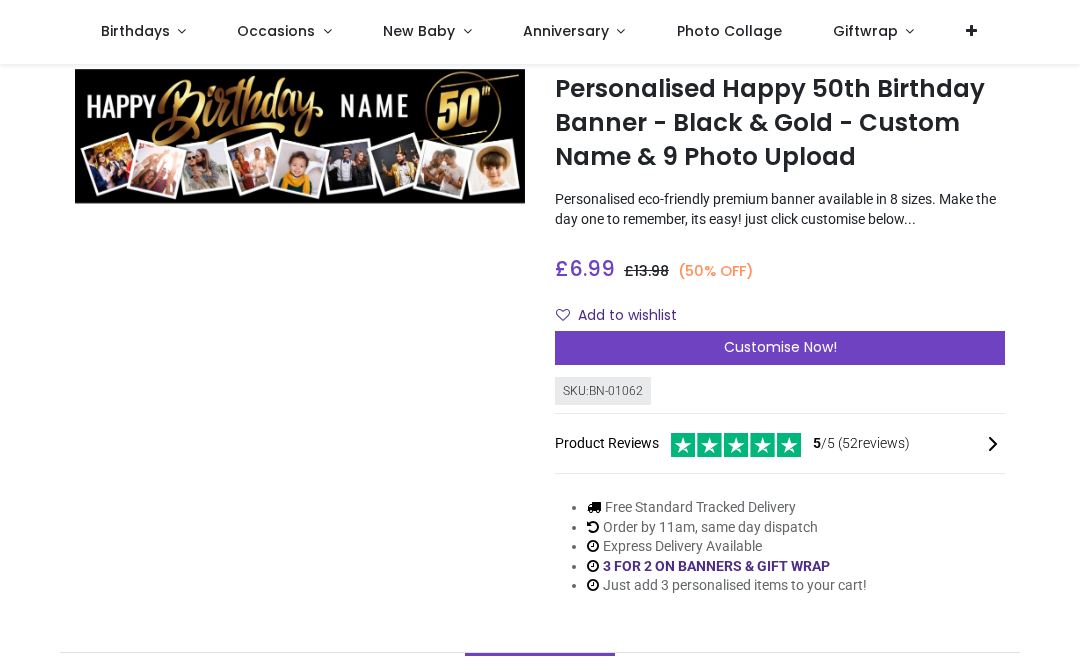 click on "Customise Now!" at bounding box center [780, 347] 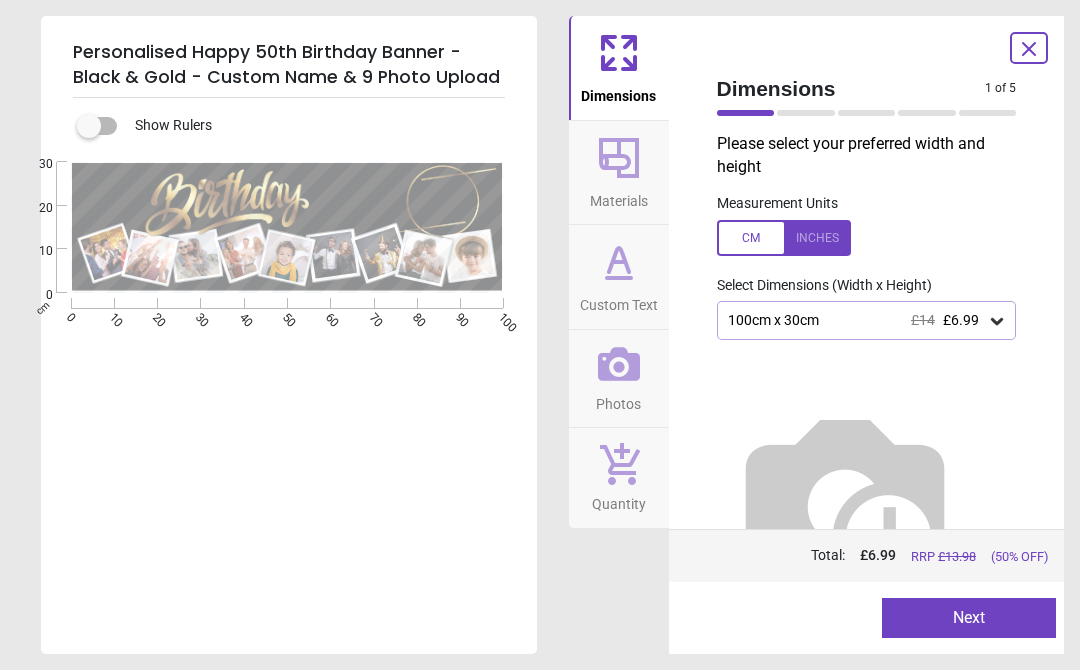 click 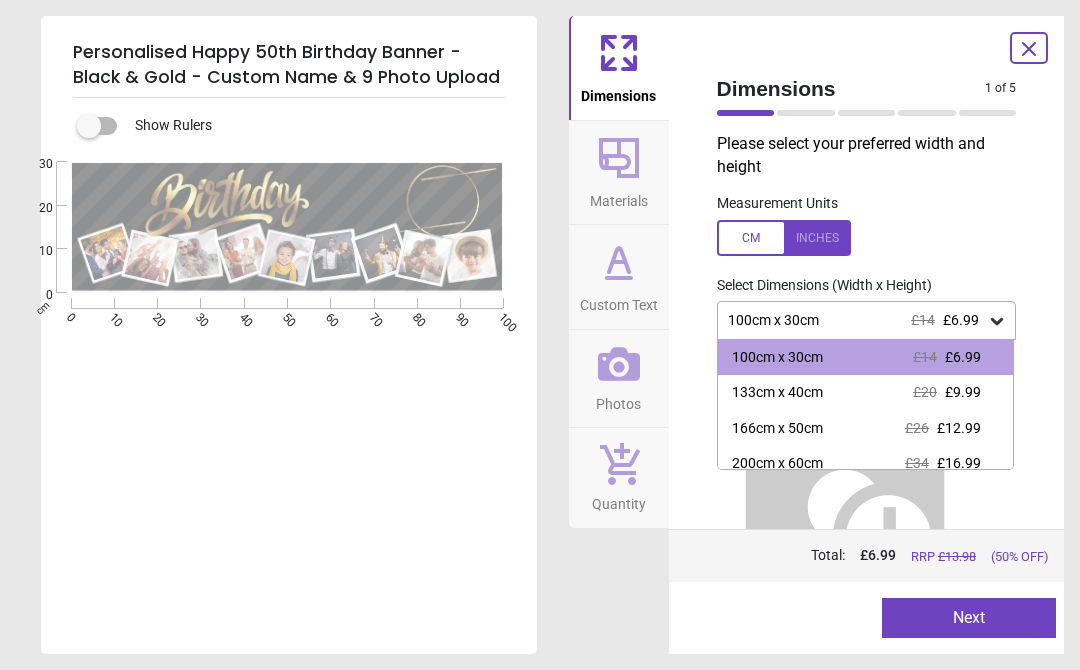 click on "200cm  x  60cm" at bounding box center [777, 464] 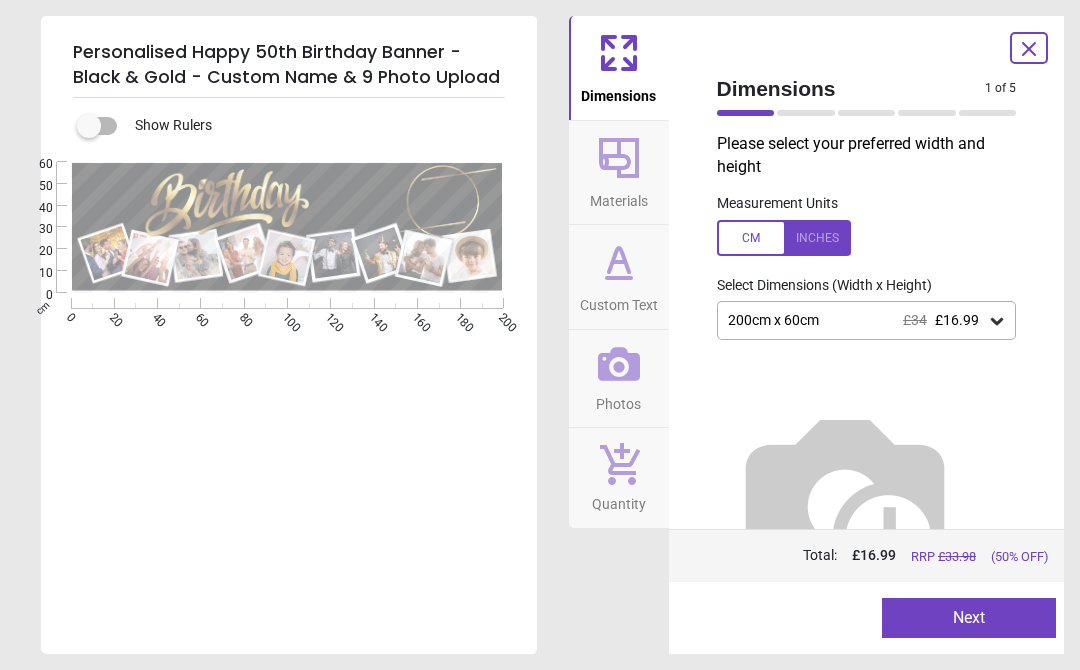 click on "Next" at bounding box center (969, 618) 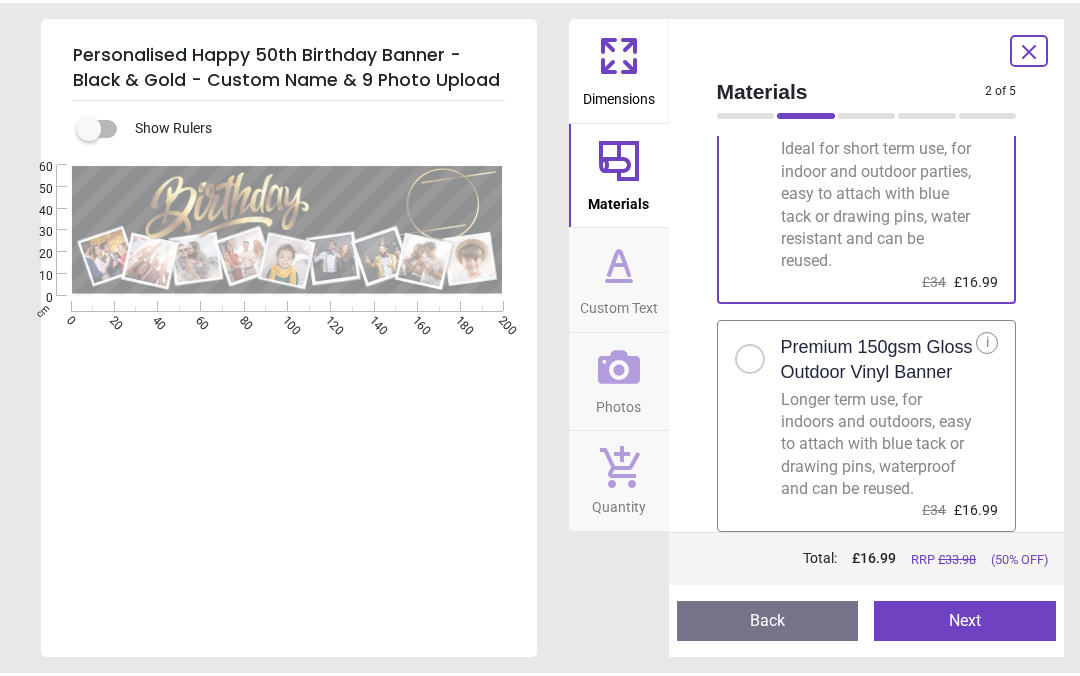 scroll, scrollTop: 144, scrollLeft: 0, axis: vertical 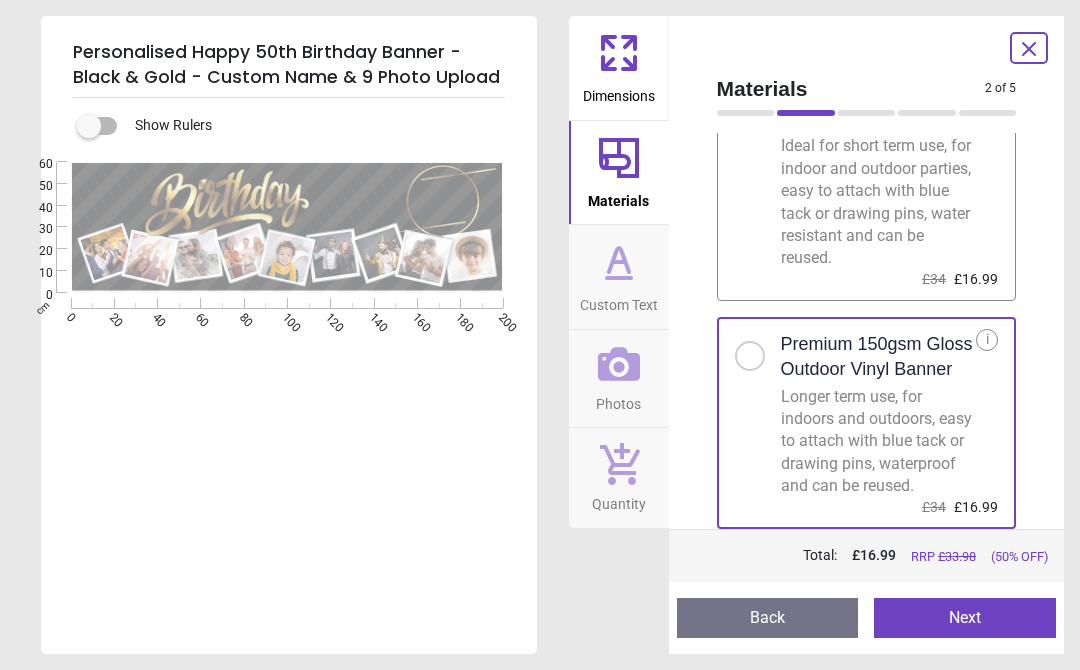 click on "Next" at bounding box center (965, 618) 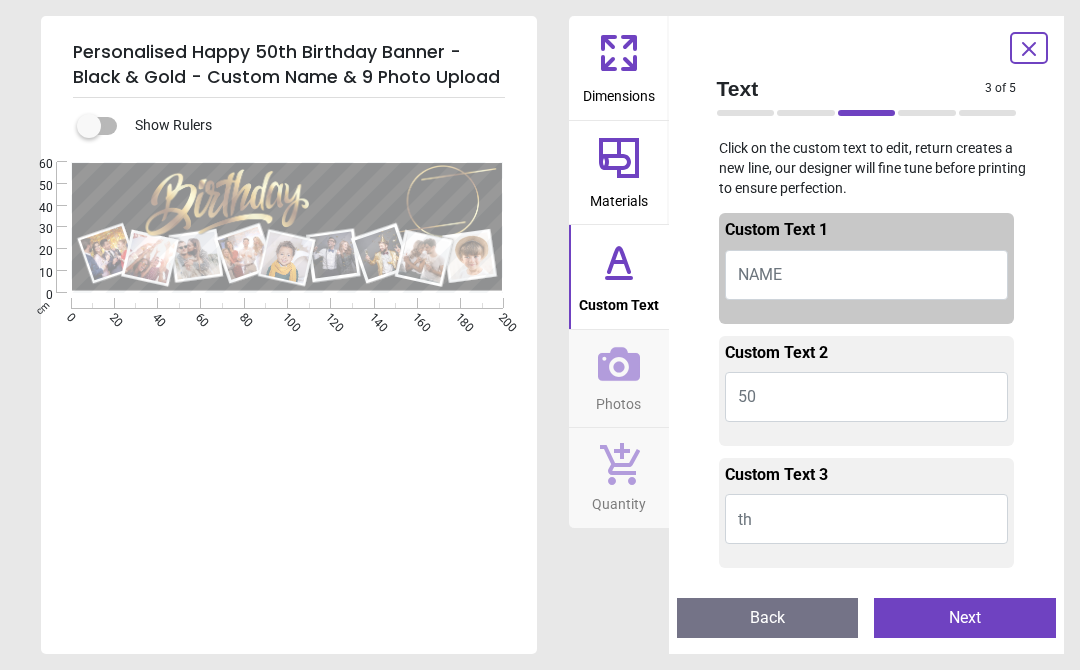 click on "NAME" at bounding box center (867, 275) 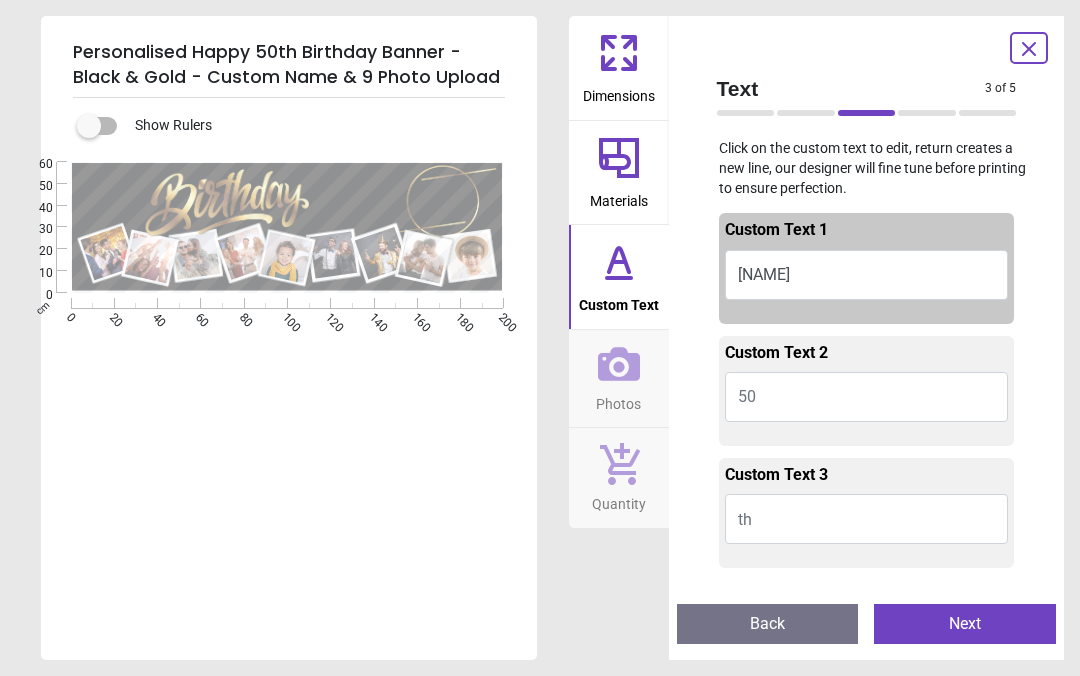 scroll, scrollTop: 0, scrollLeft: 0, axis: both 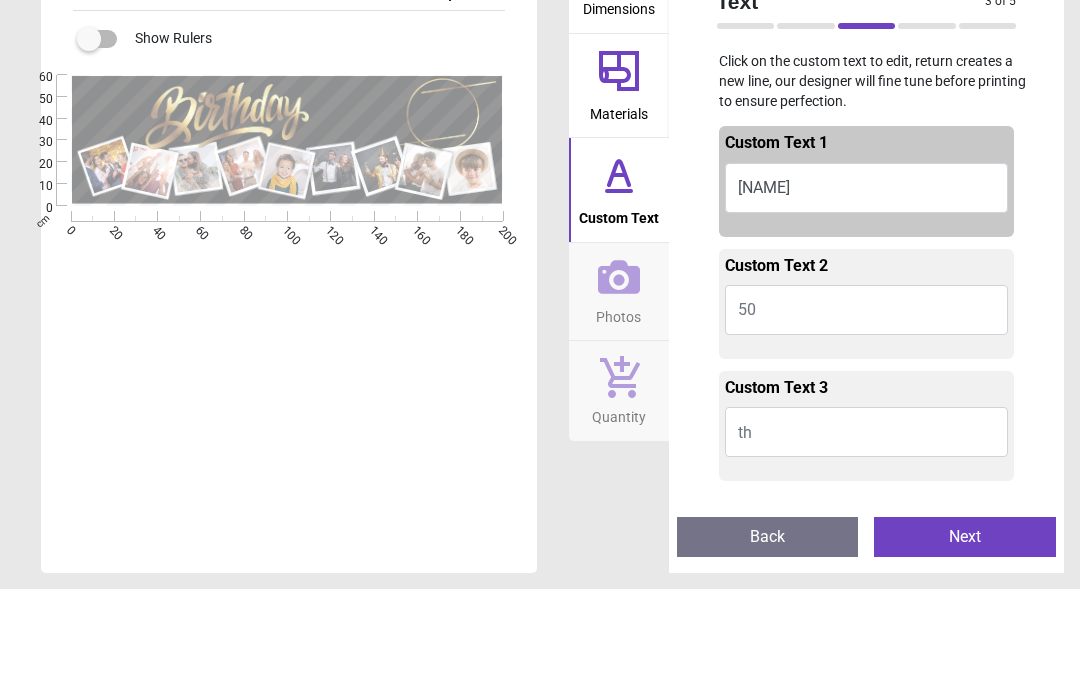 click on "Jay" at bounding box center (867, 275) 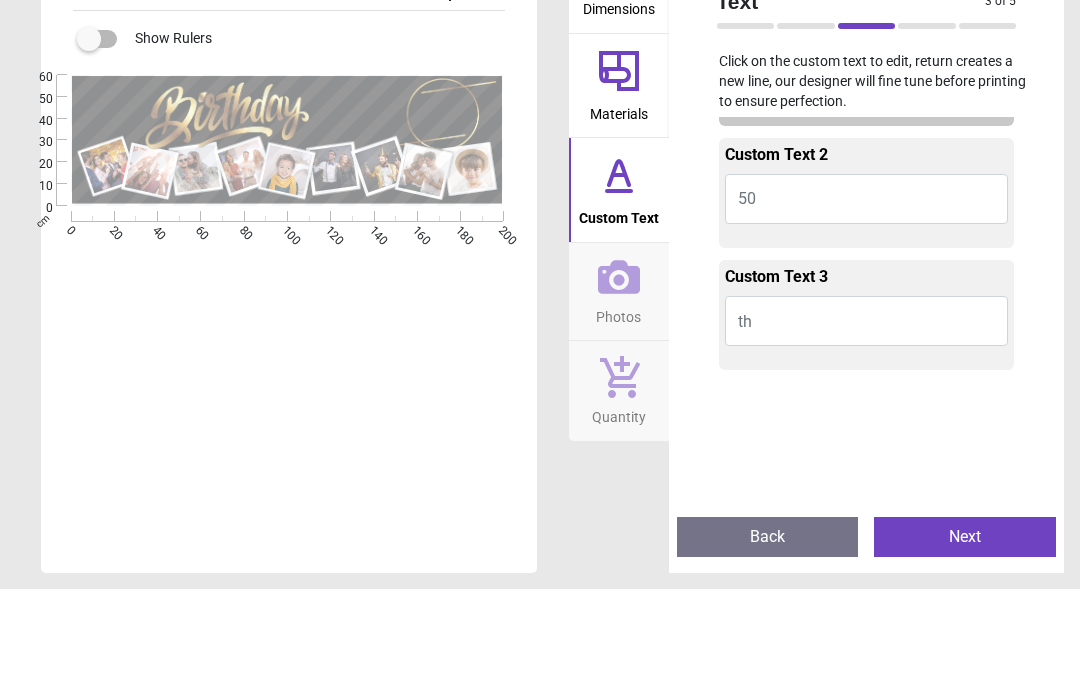 scroll, scrollTop: 134, scrollLeft: 0, axis: vertical 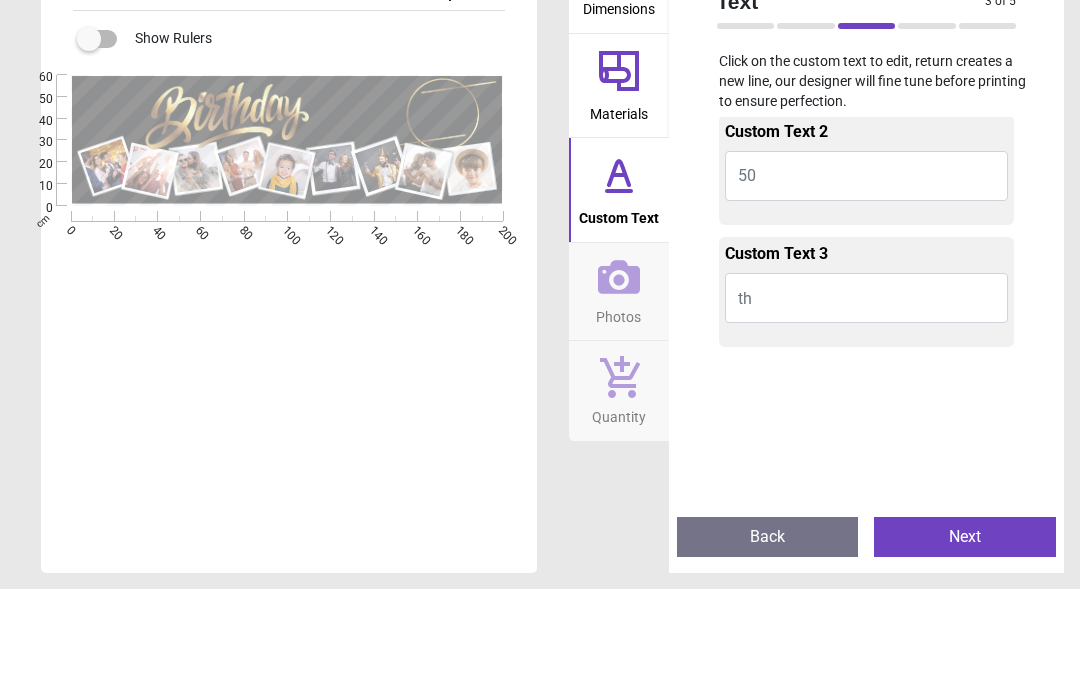 click on "50" at bounding box center (867, 263) 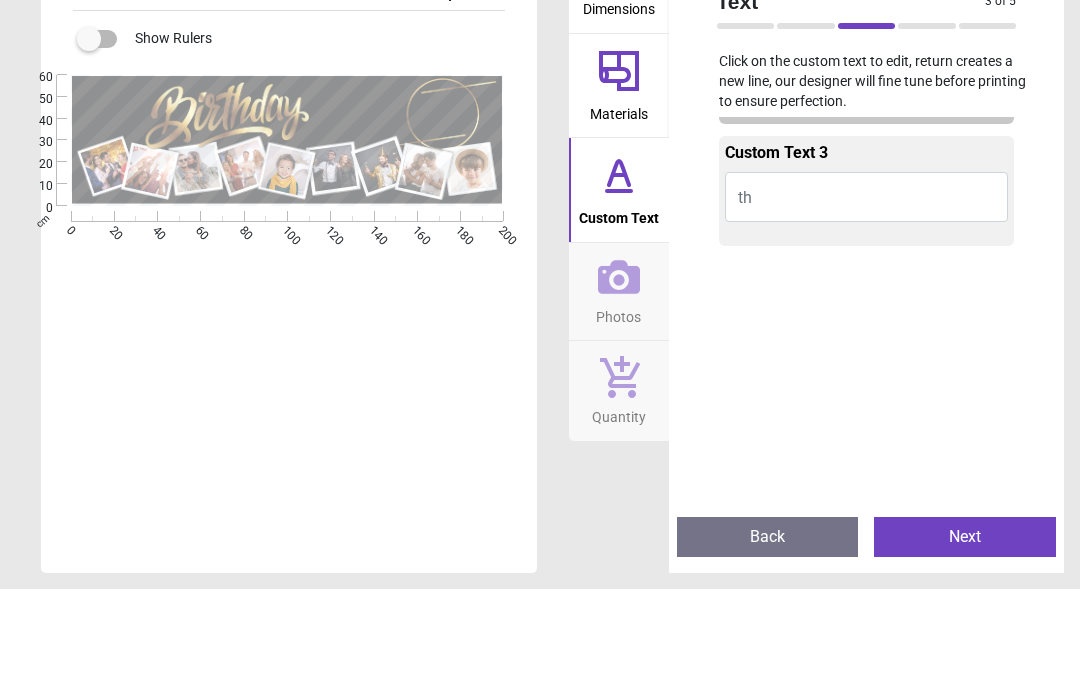 scroll, scrollTop: 240, scrollLeft: 0, axis: vertical 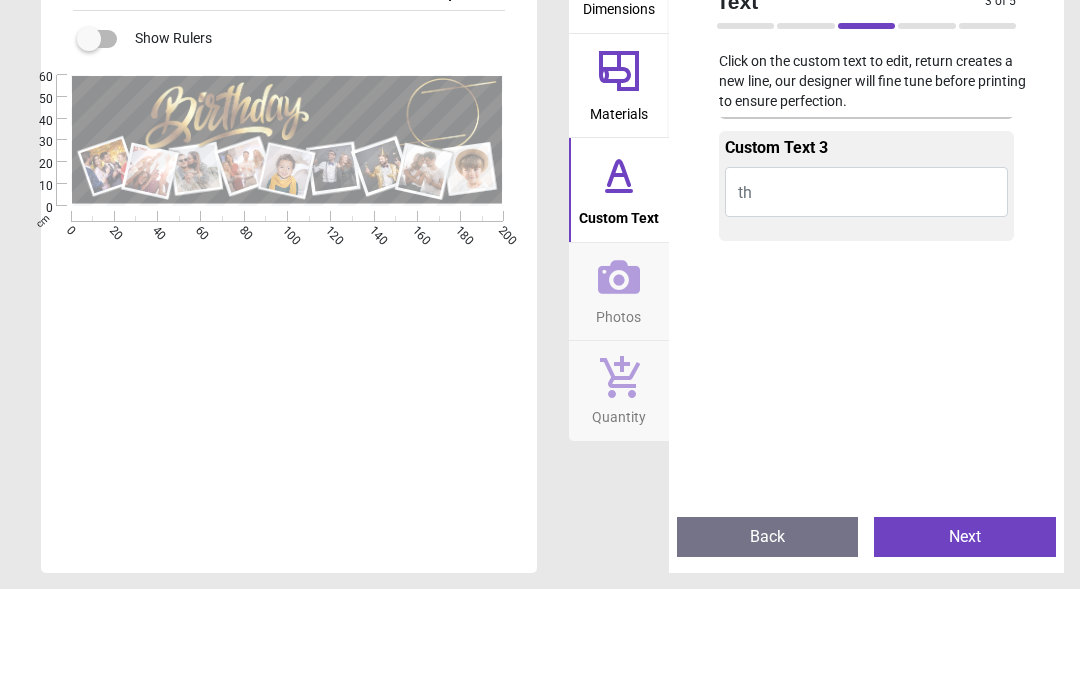 type on "**" 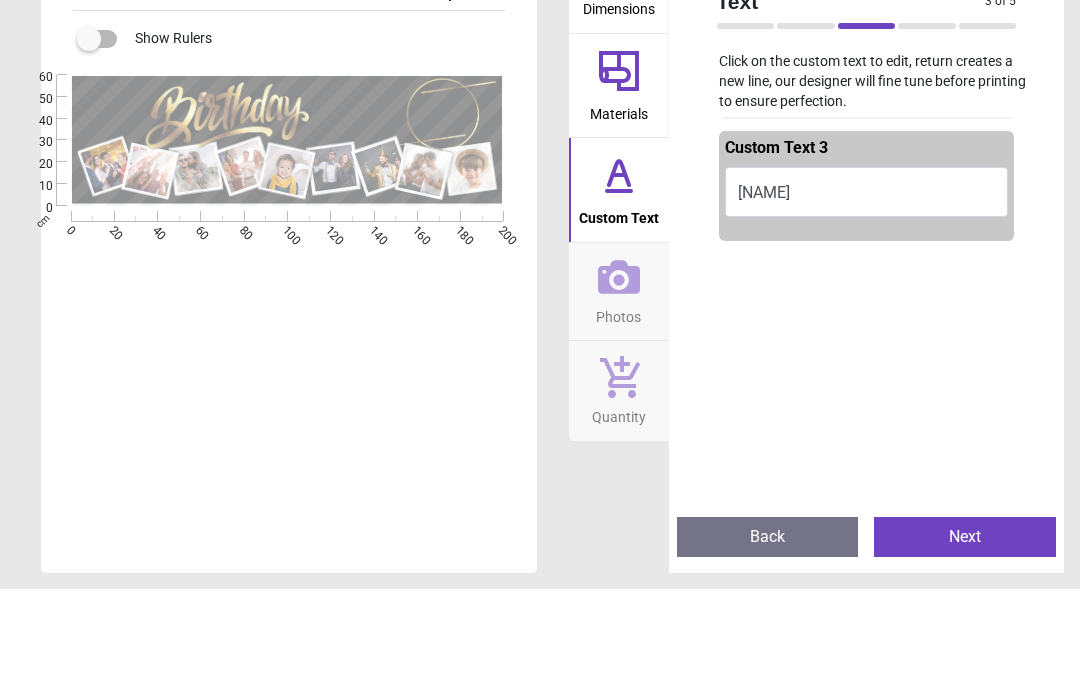 type on "*" 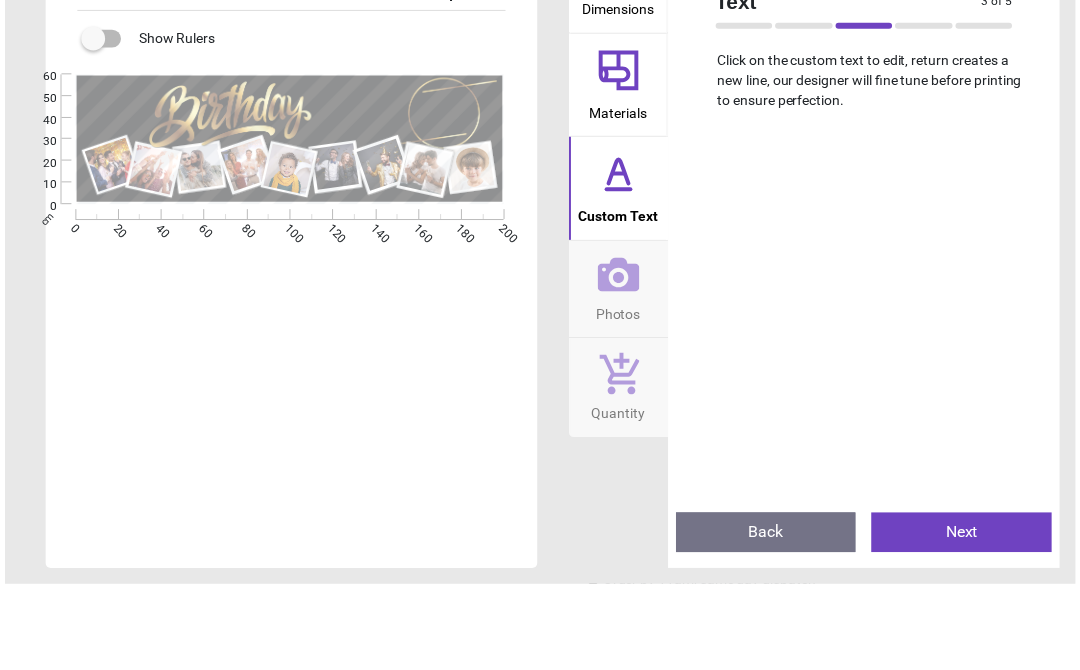 scroll, scrollTop: 502, scrollLeft: 0, axis: vertical 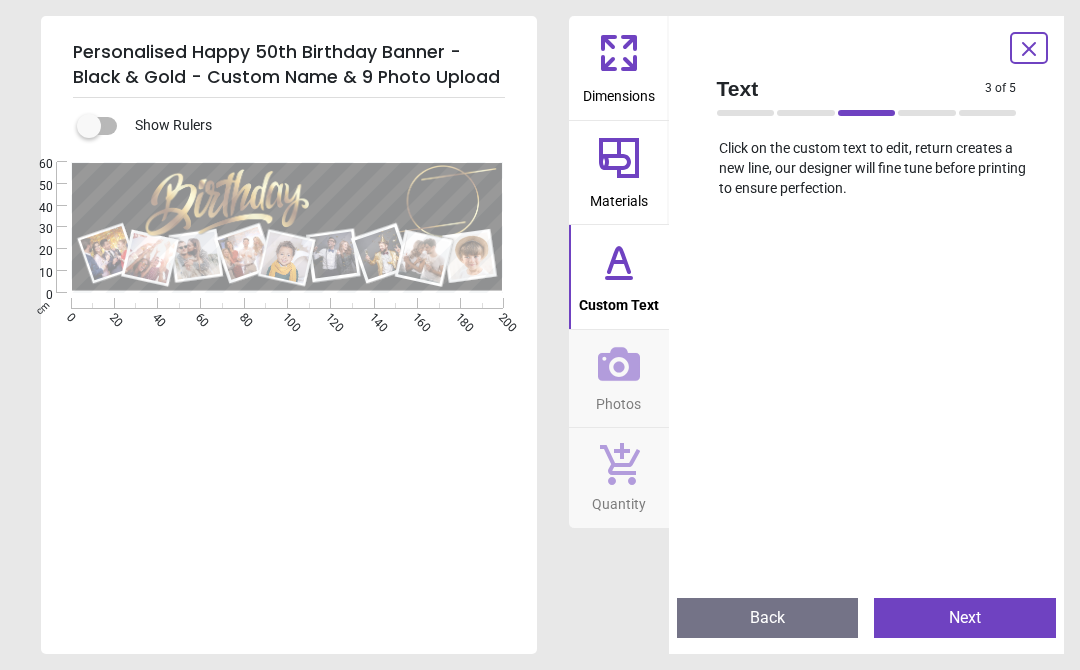 type on "**" 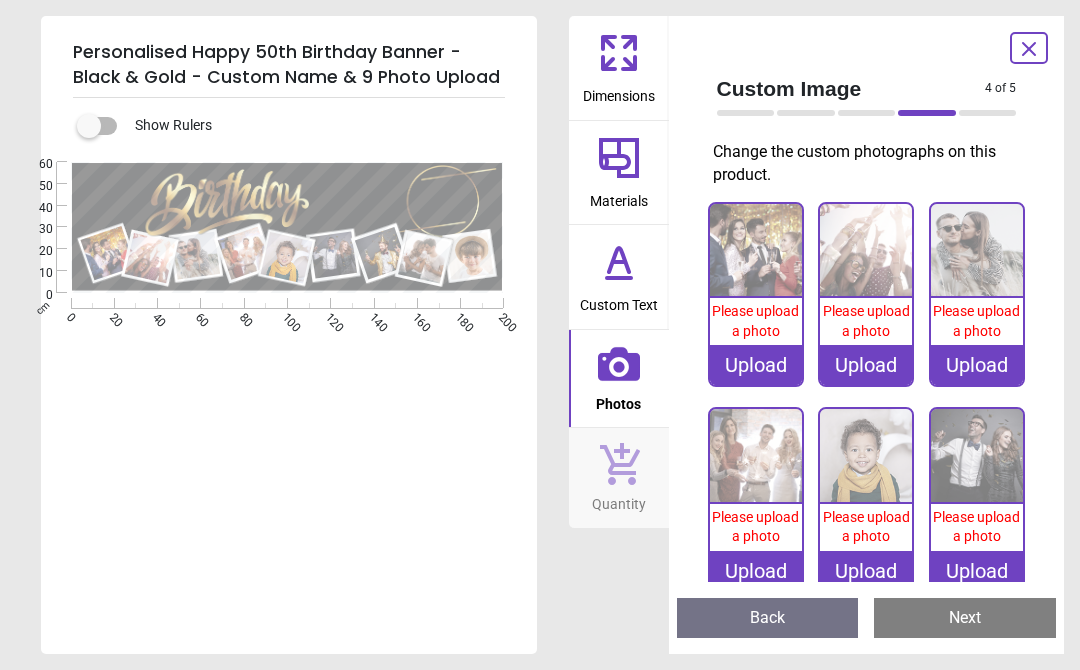 click on "Upload" at bounding box center [756, 365] 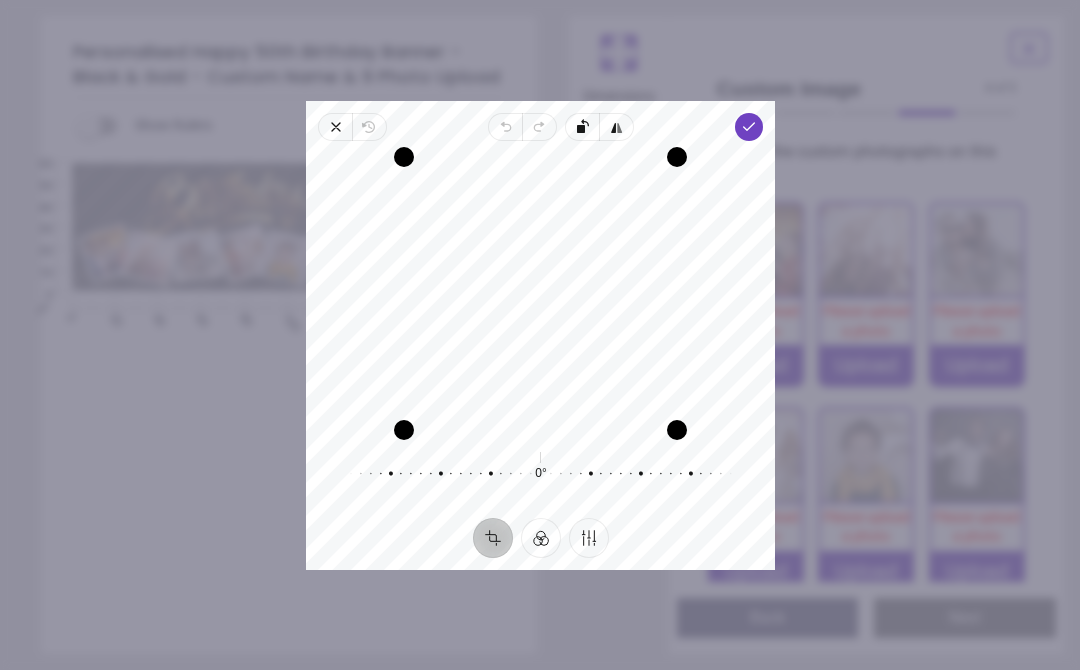 click 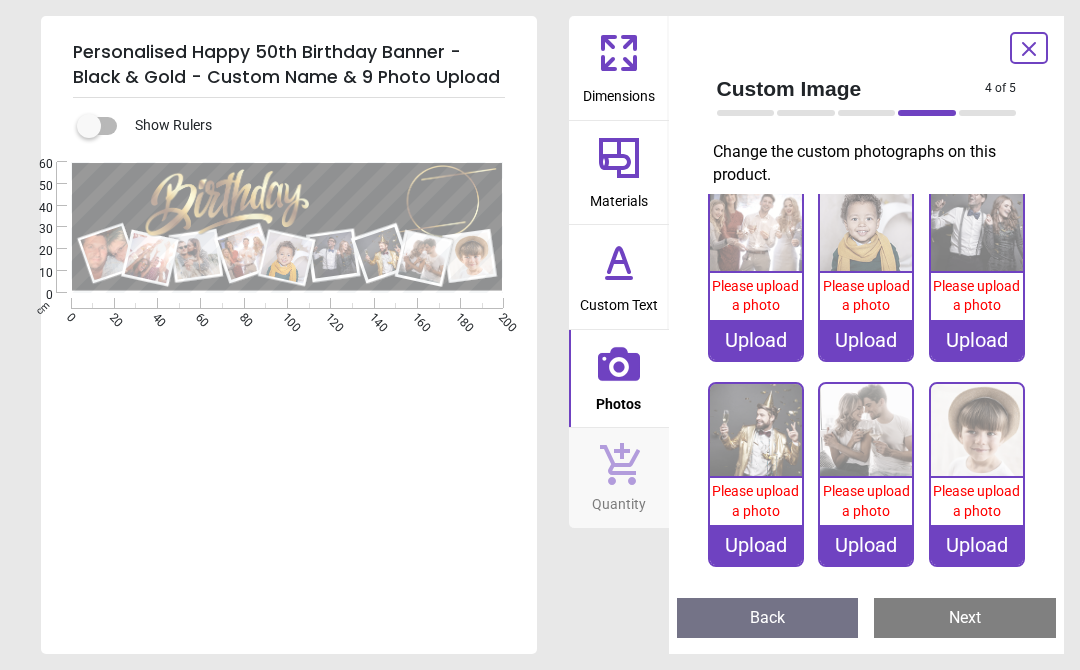 scroll, scrollTop: 231, scrollLeft: 0, axis: vertical 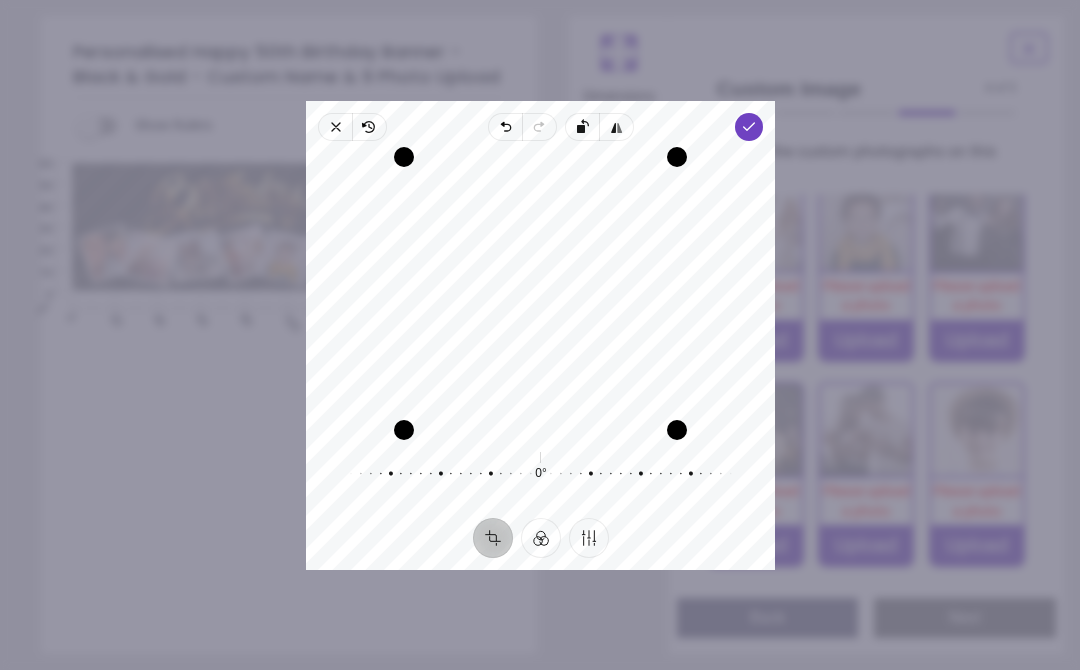 click on "Done" at bounding box center (749, 127) 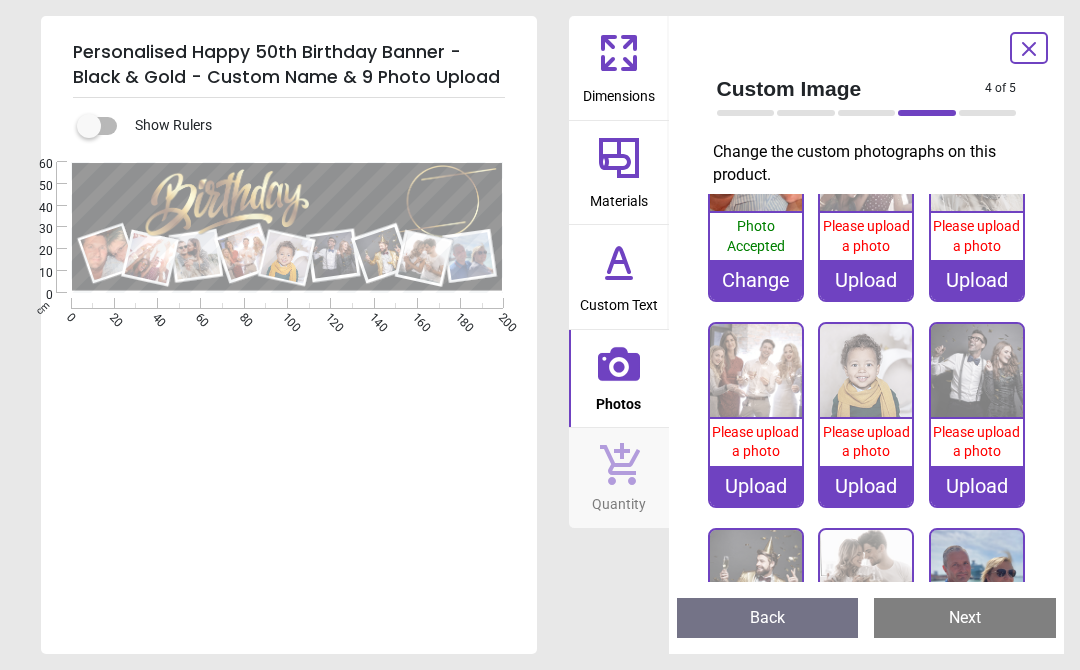 scroll, scrollTop: 63, scrollLeft: 0, axis: vertical 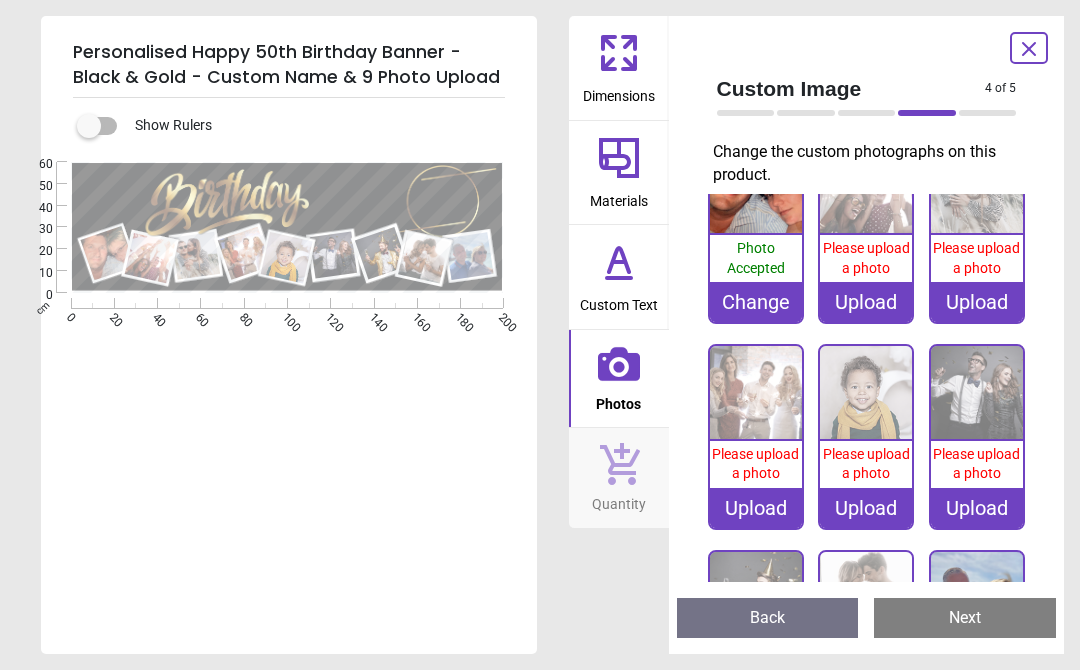 click at bounding box center (866, 392) 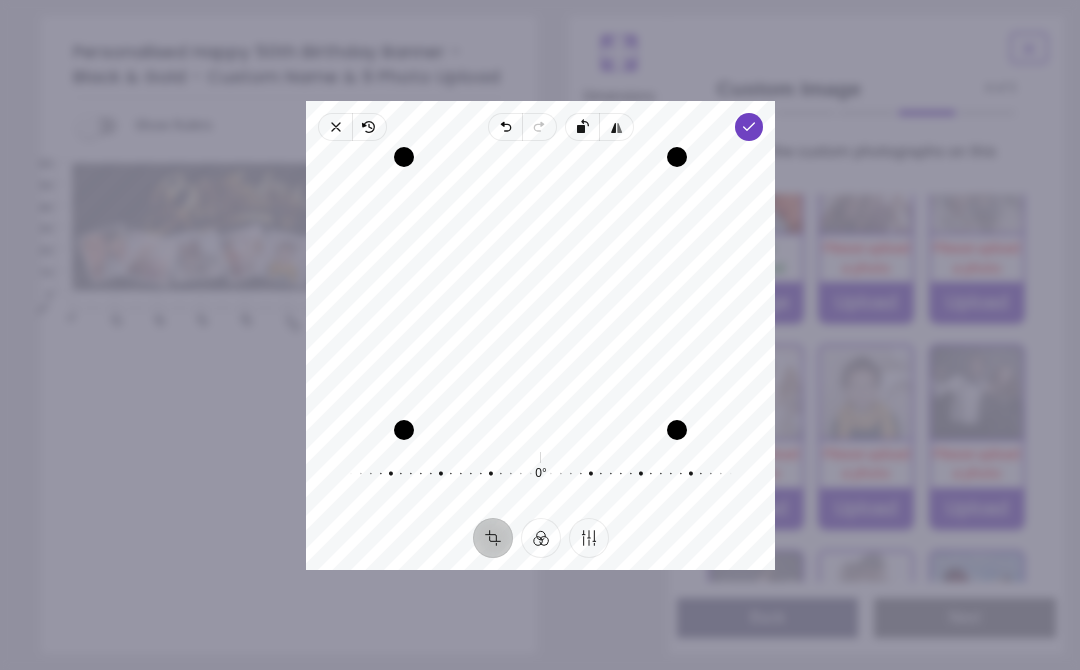click 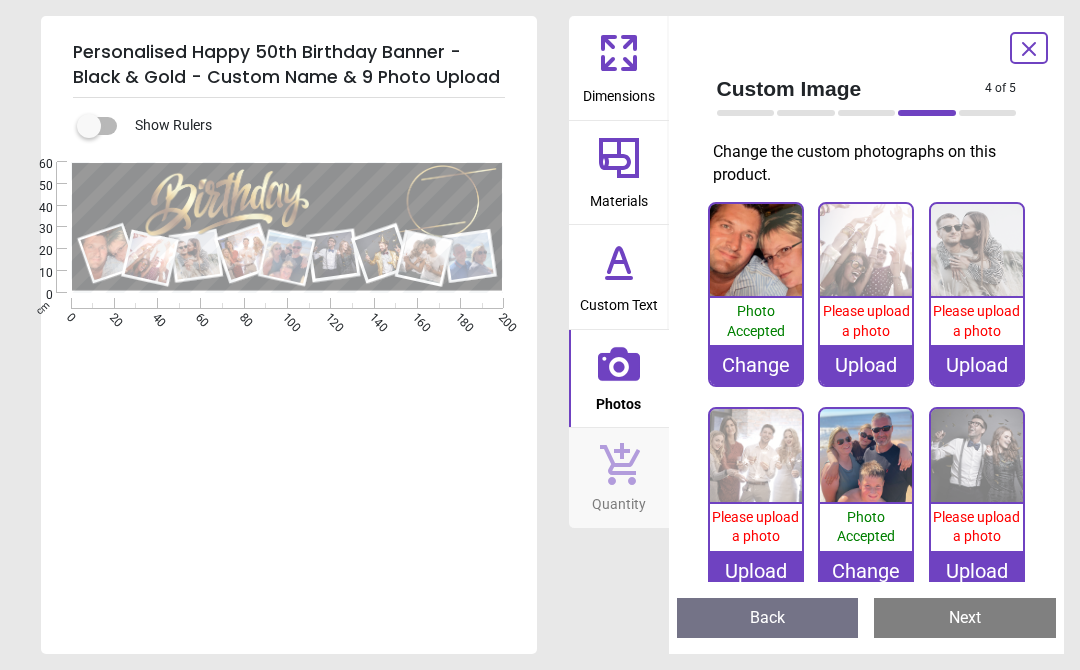scroll, scrollTop: 0, scrollLeft: 0, axis: both 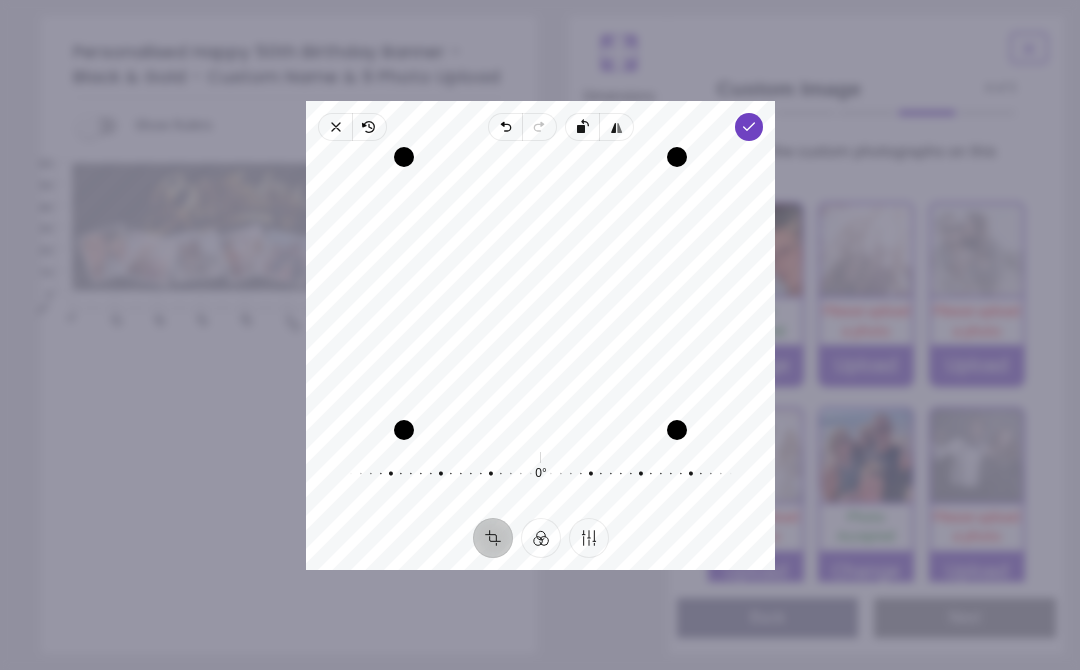 click 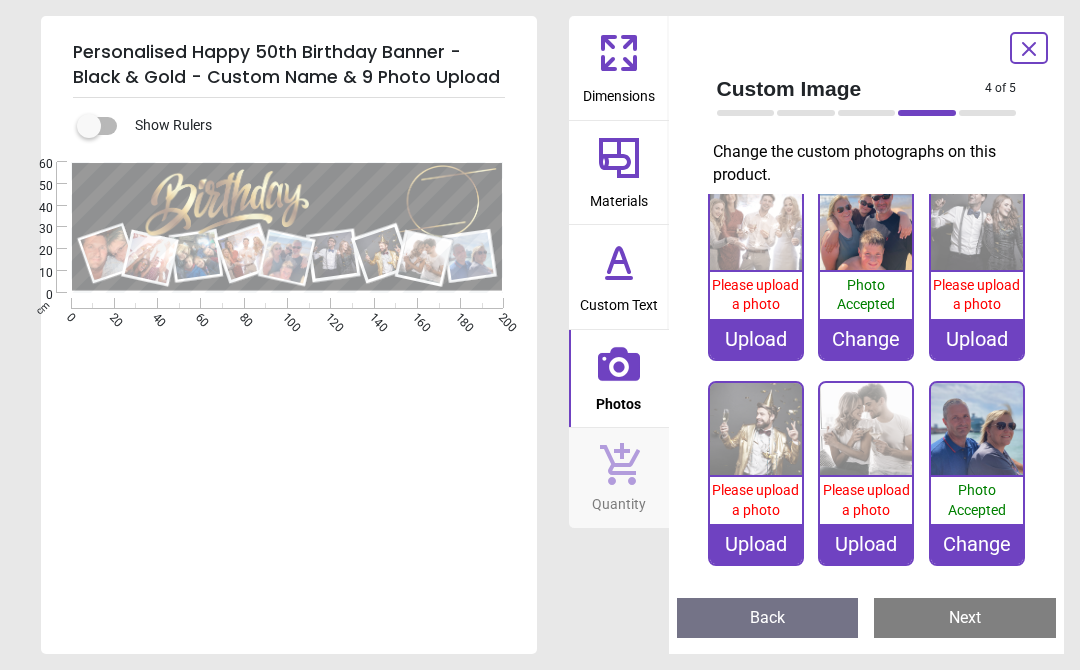 scroll, scrollTop: 231, scrollLeft: 0, axis: vertical 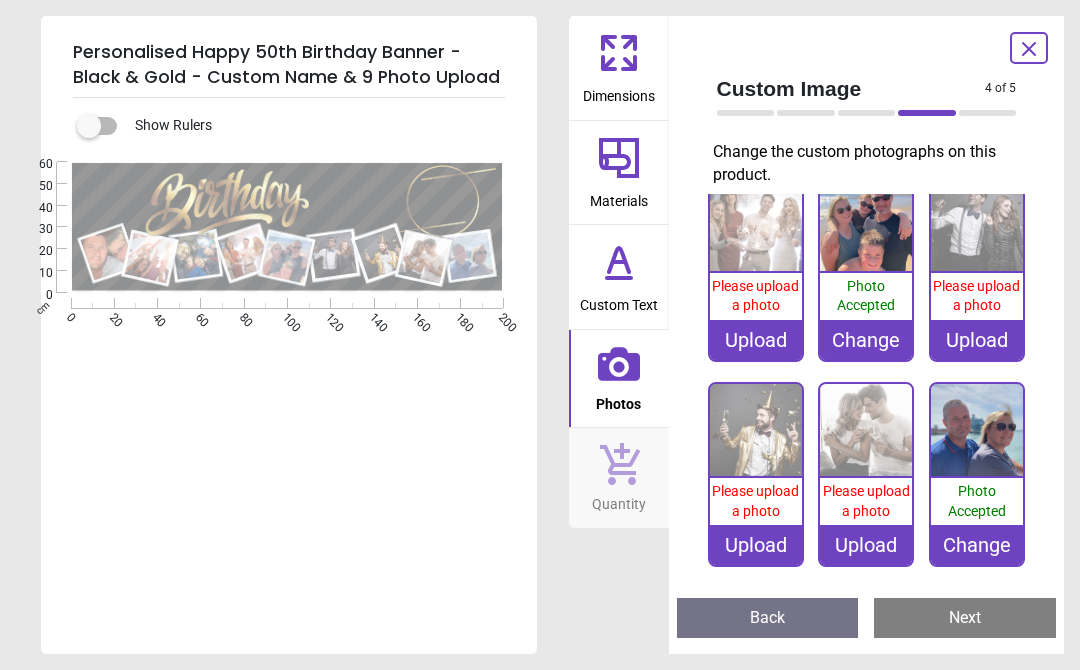 click at bounding box center [756, 430] 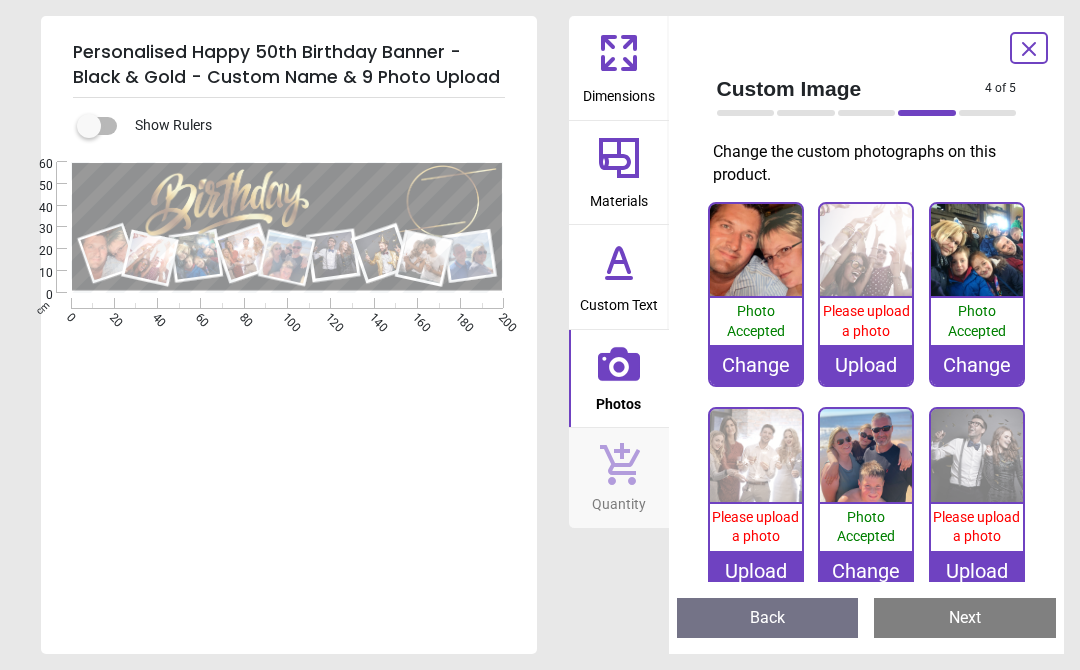 scroll, scrollTop: 0, scrollLeft: 0, axis: both 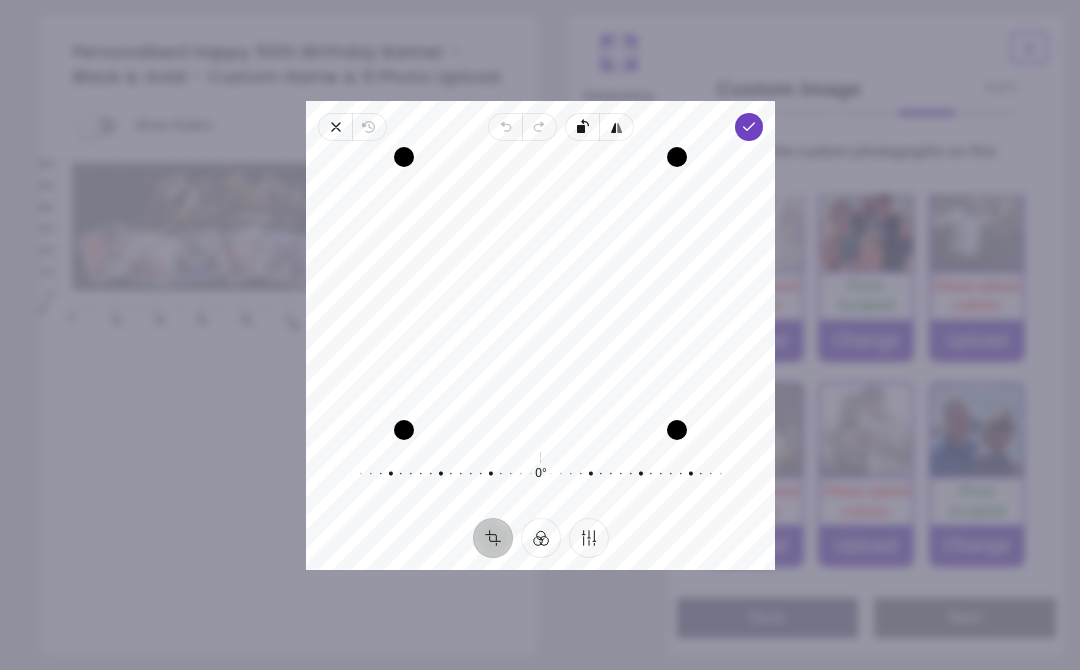 click on "Filter" at bounding box center (540, 538) 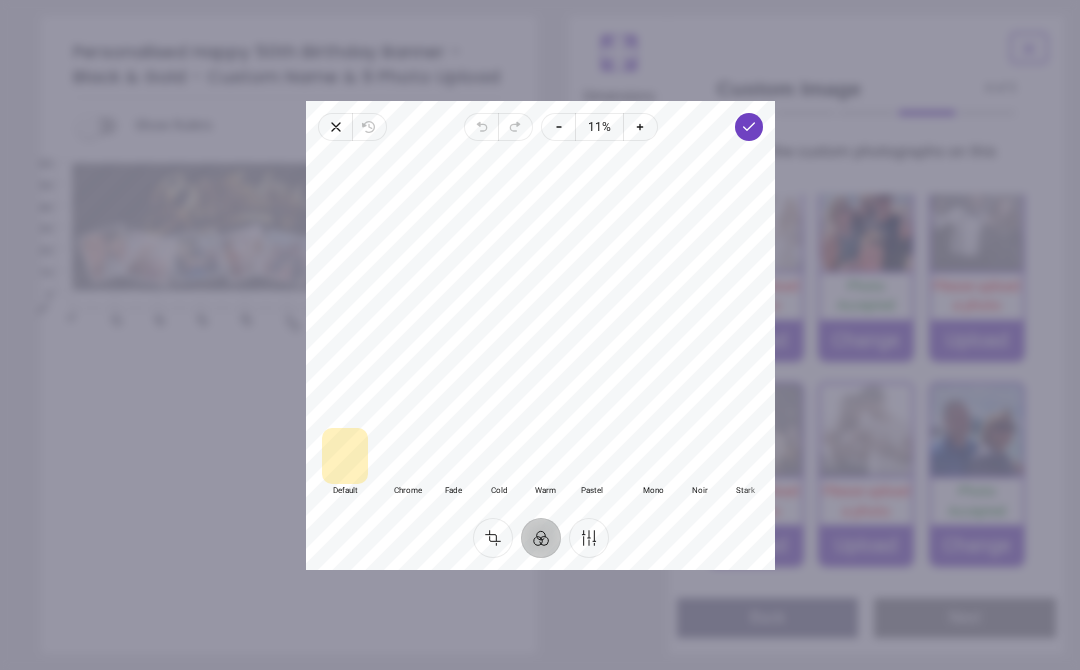 click at bounding box center [591, 456] 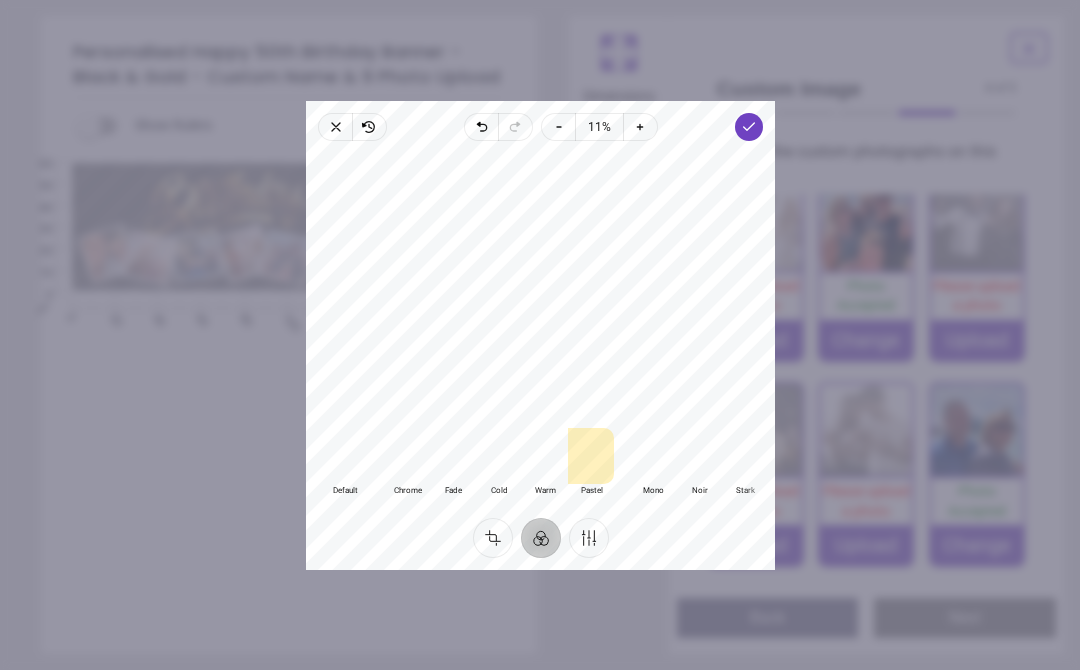 click at bounding box center [499, 456] 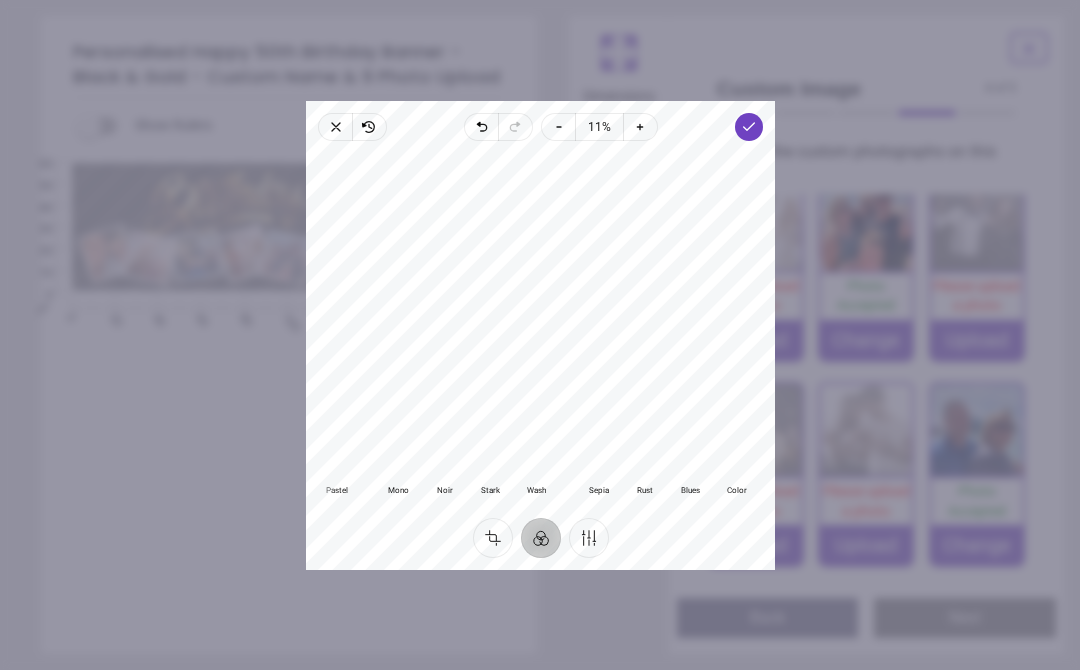click at bounding box center [736, 456] 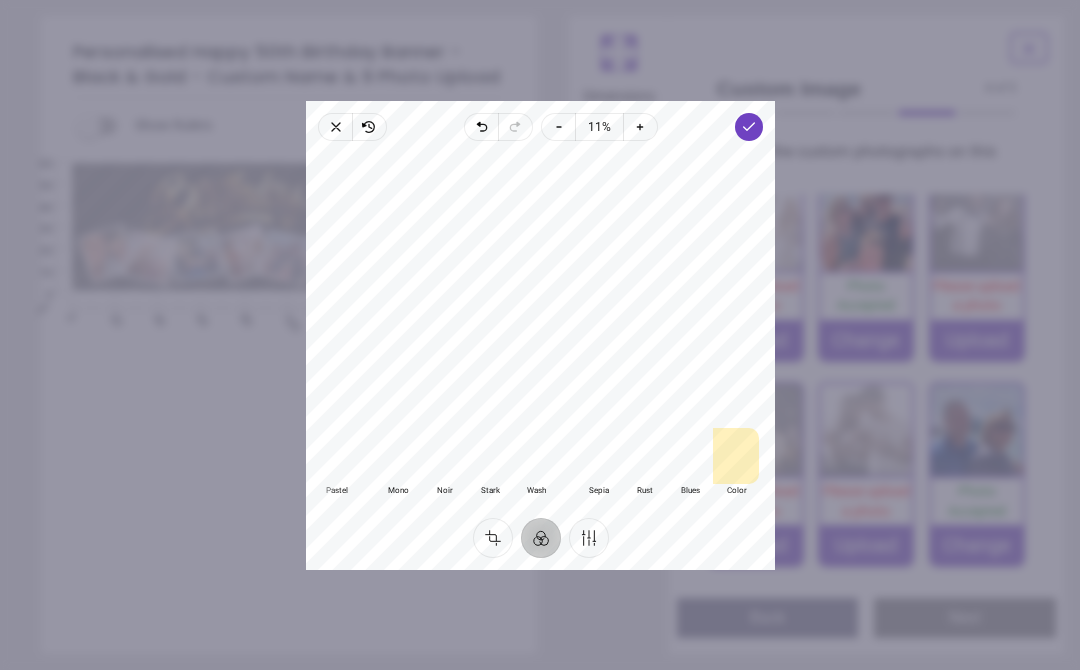 click at bounding box center [690, 456] 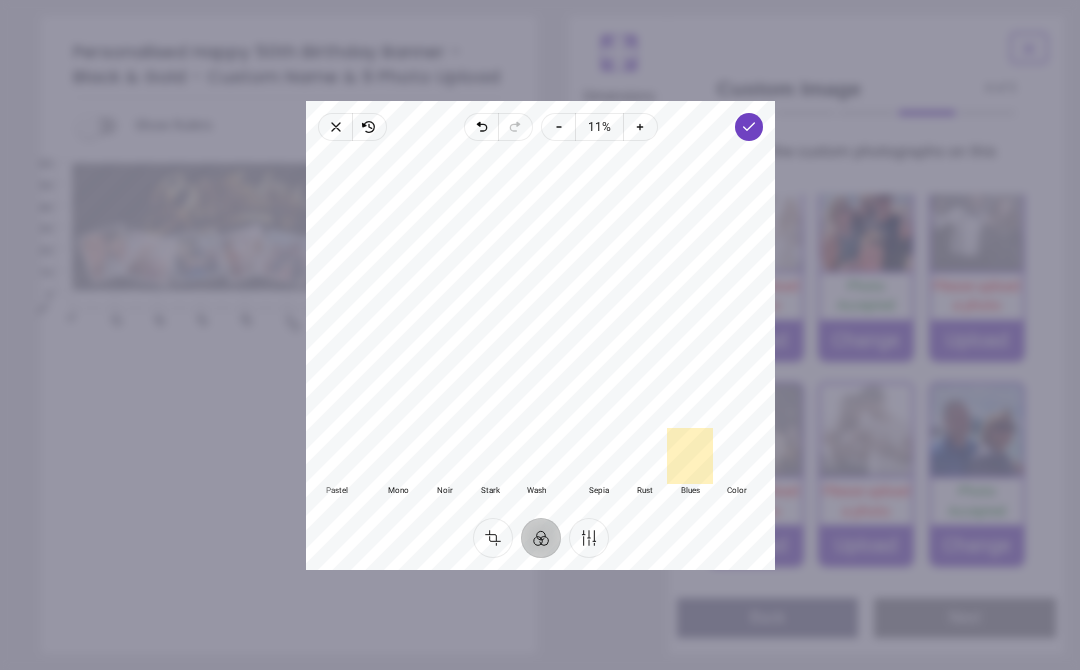 click at bounding box center [644, 456] 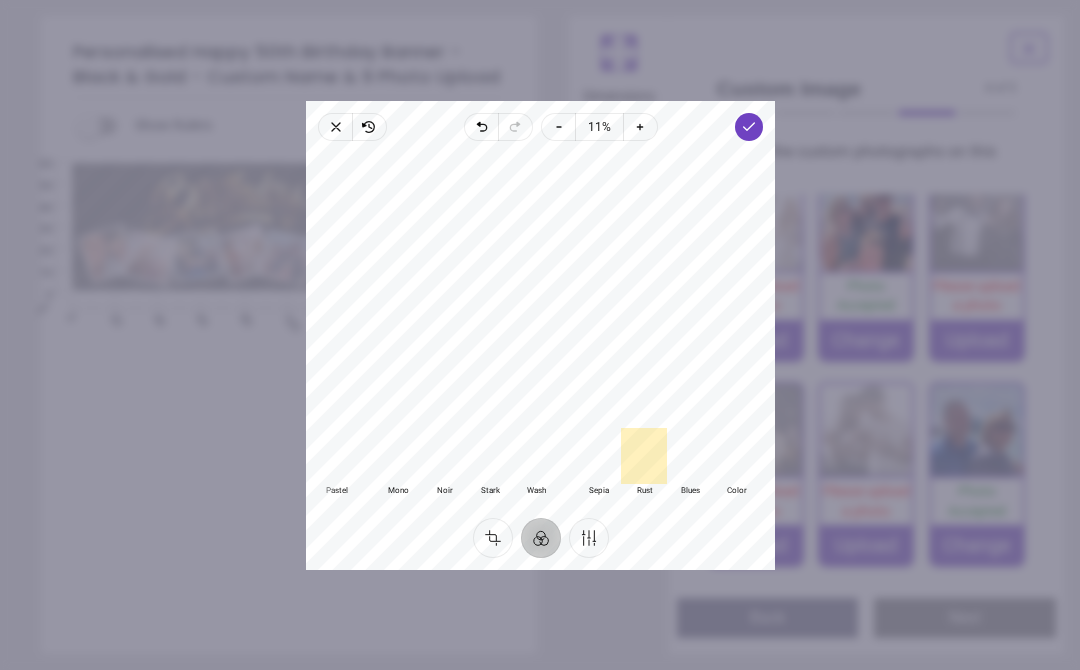 click at bounding box center [598, 456] 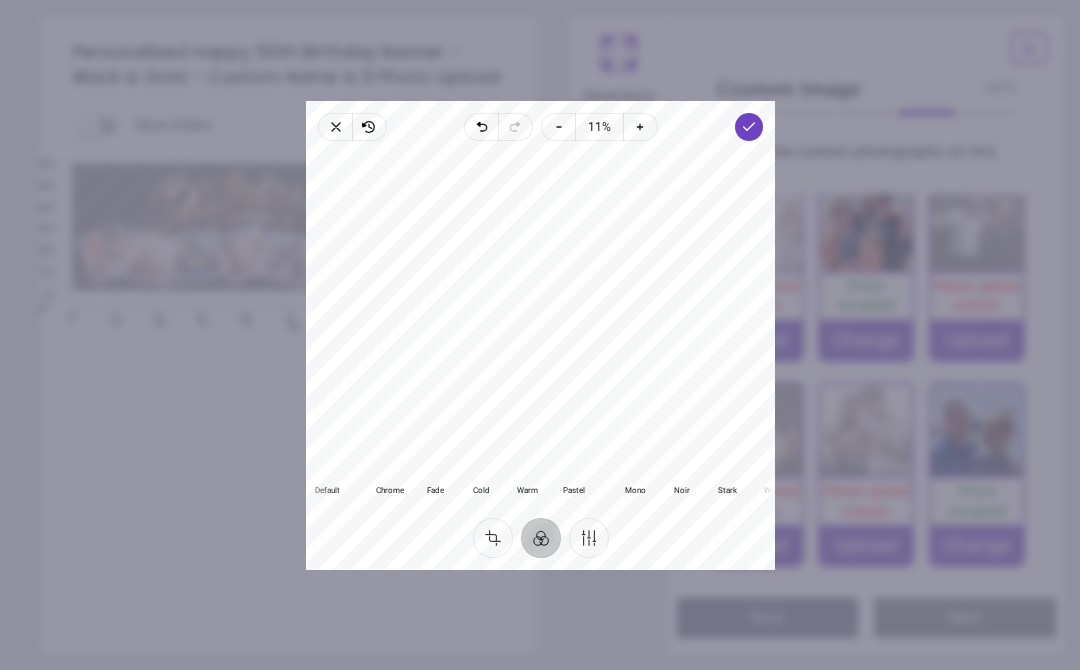click at bounding box center [527, 456] 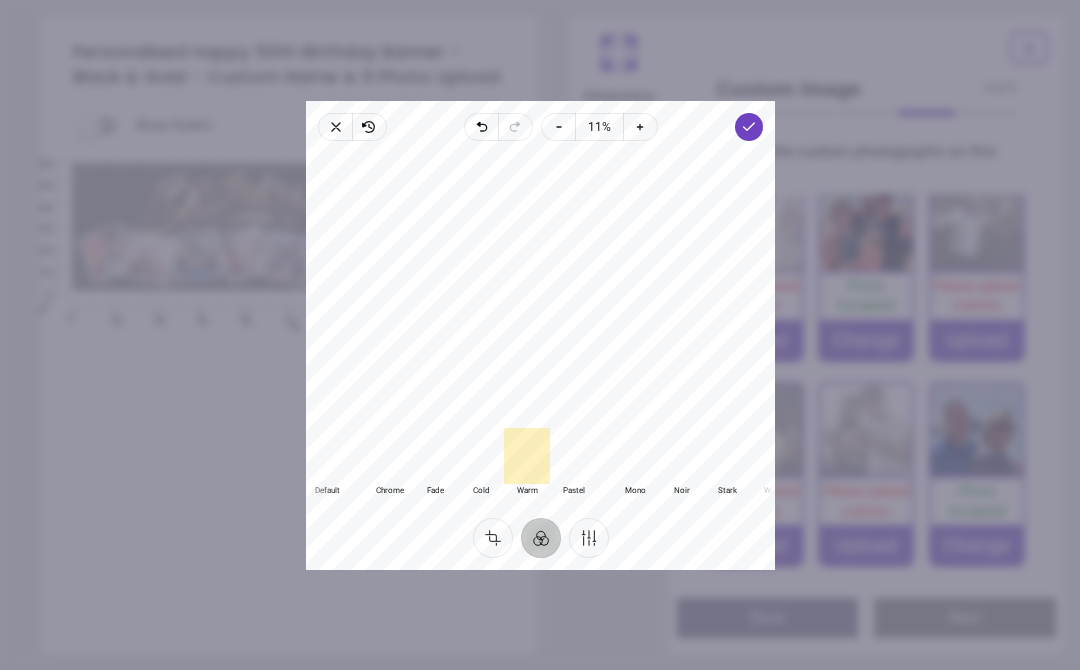 click at bounding box center (573, 456) 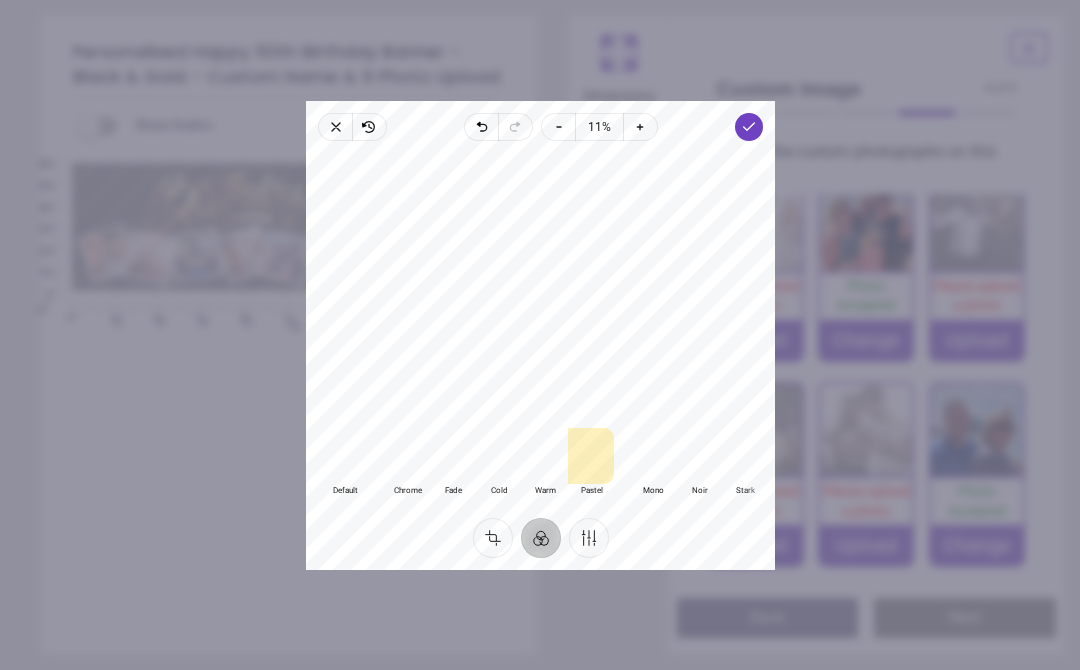 click at bounding box center [345, 456] 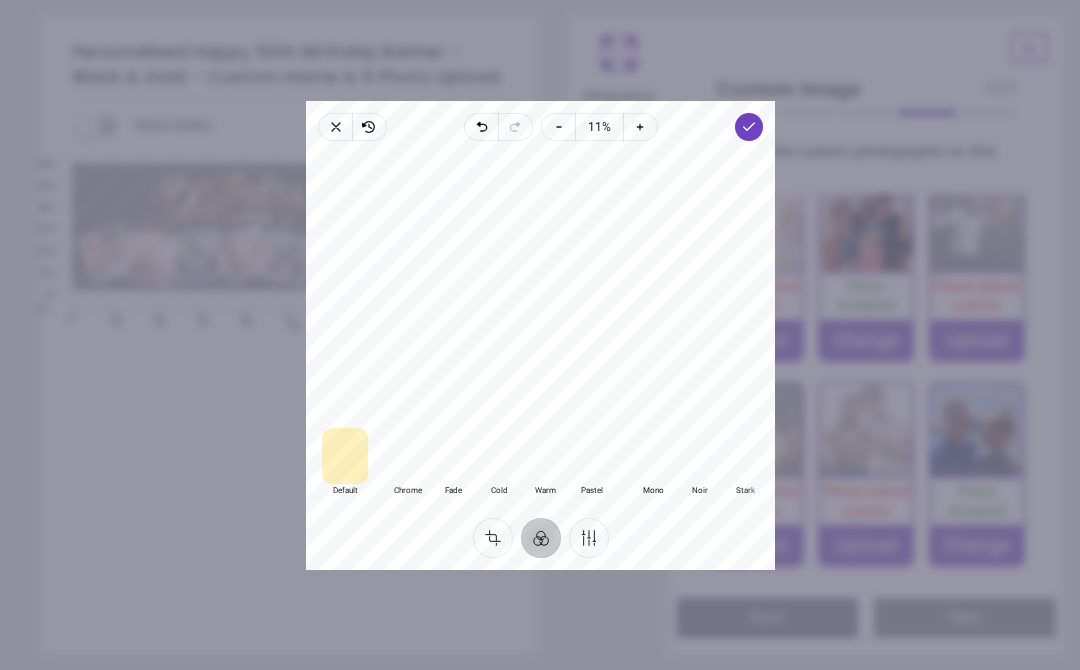 click at bounding box center (591, 456) 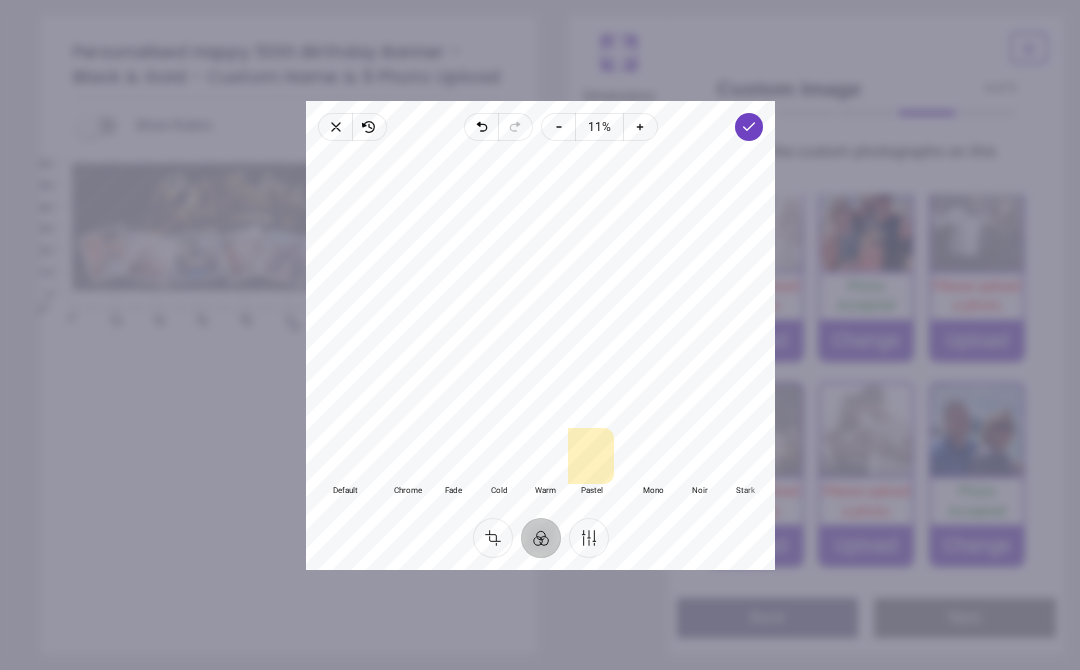 click at bounding box center (407, 456) 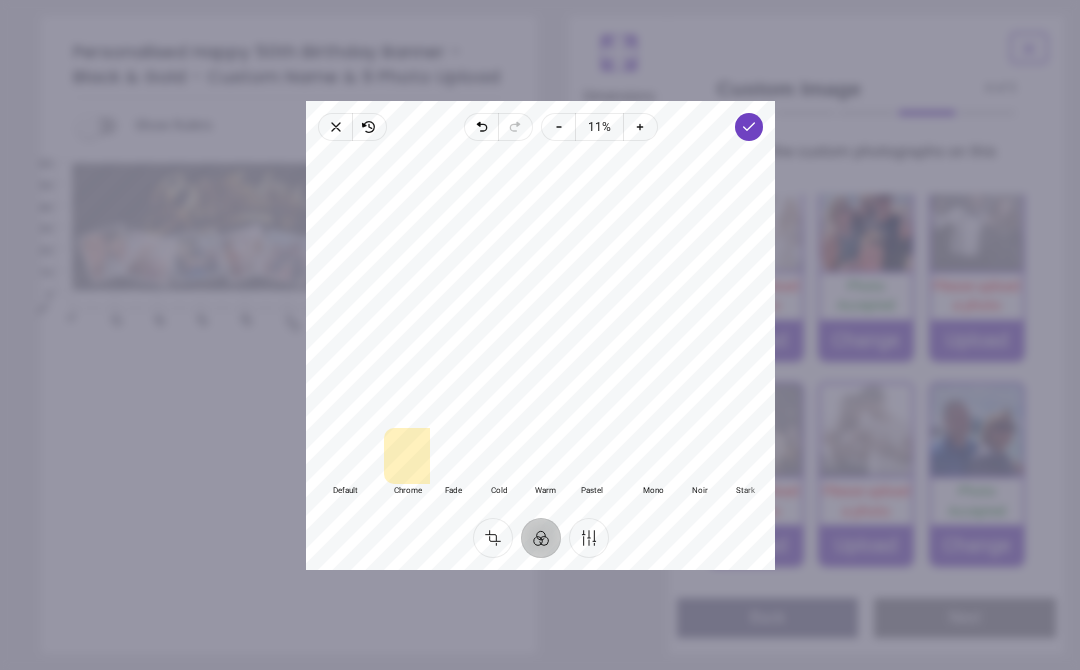 click at bounding box center (453, 456) 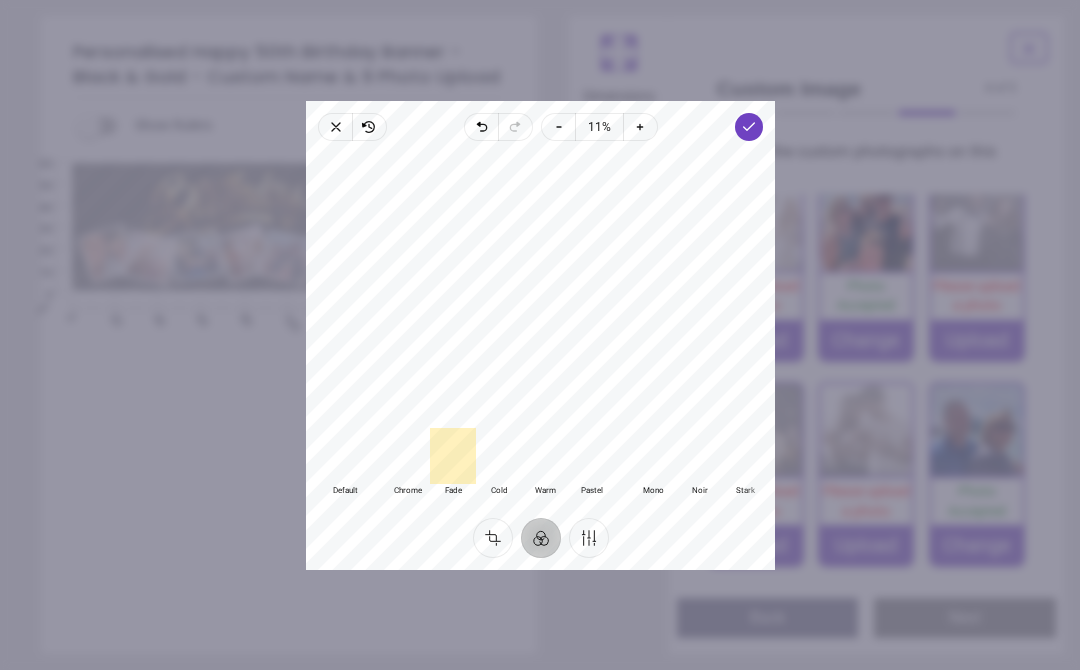 click at bounding box center [499, 456] 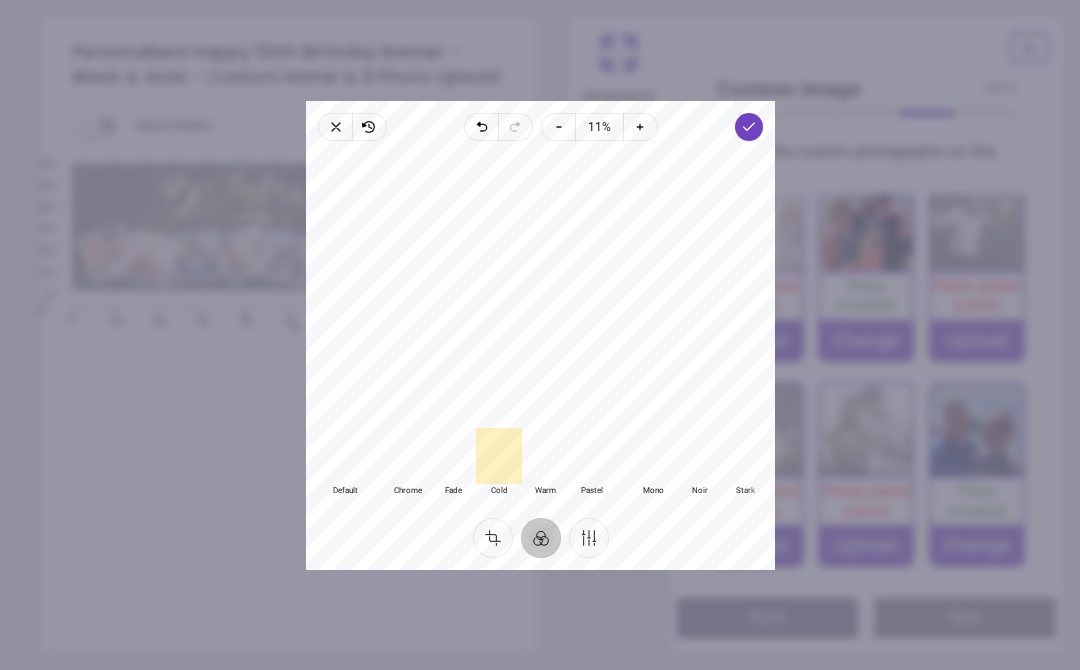 click at bounding box center [545, 456] 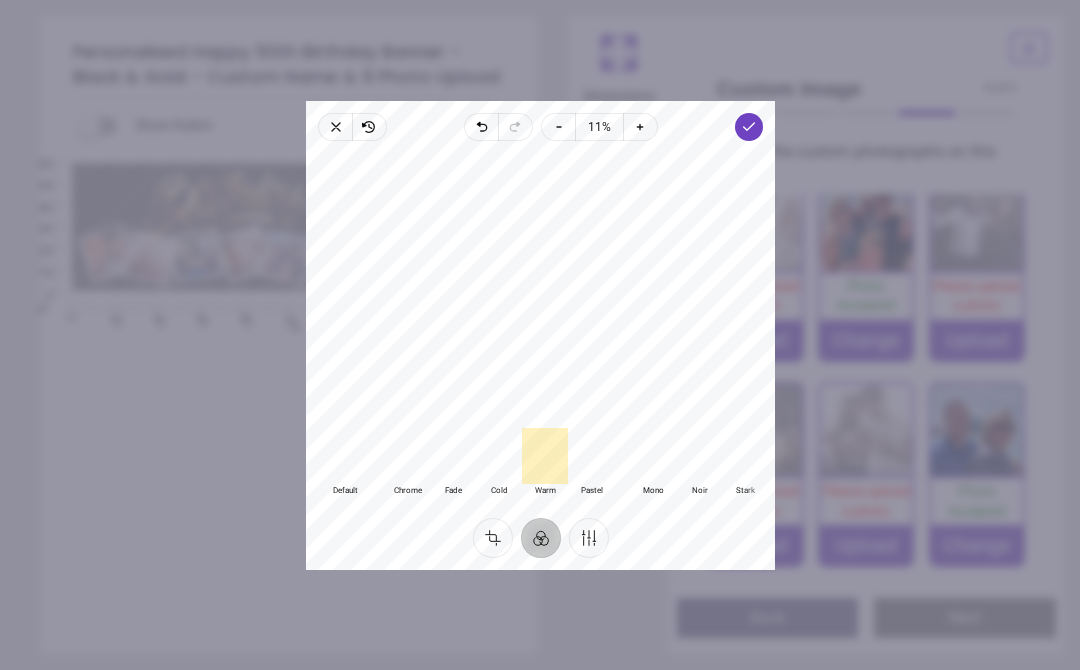 click at bounding box center [591, 456] 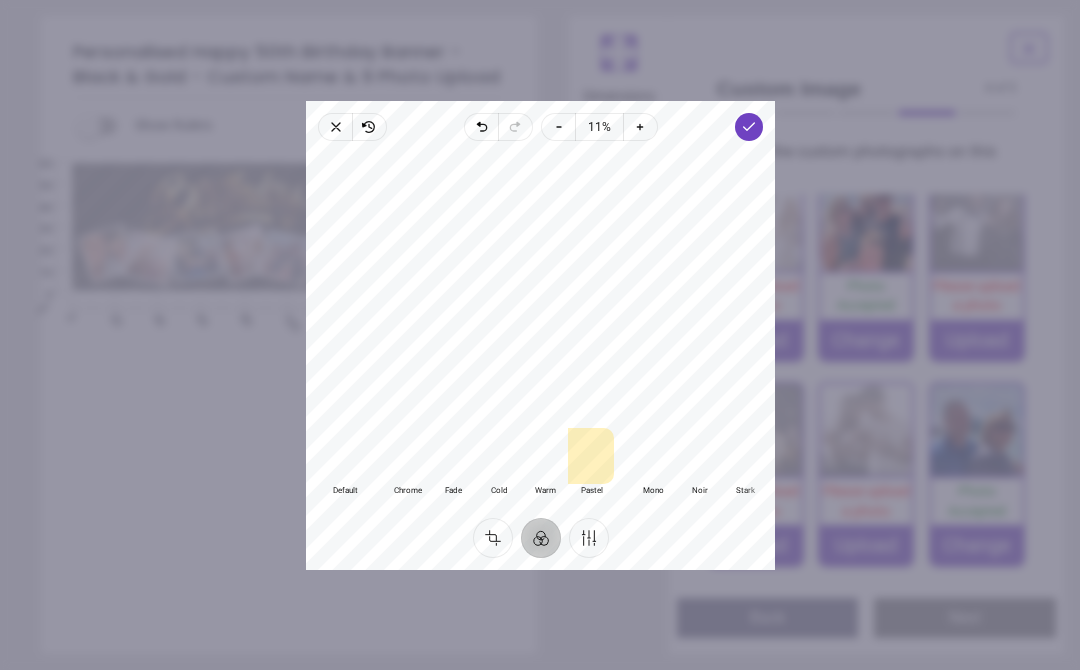 click 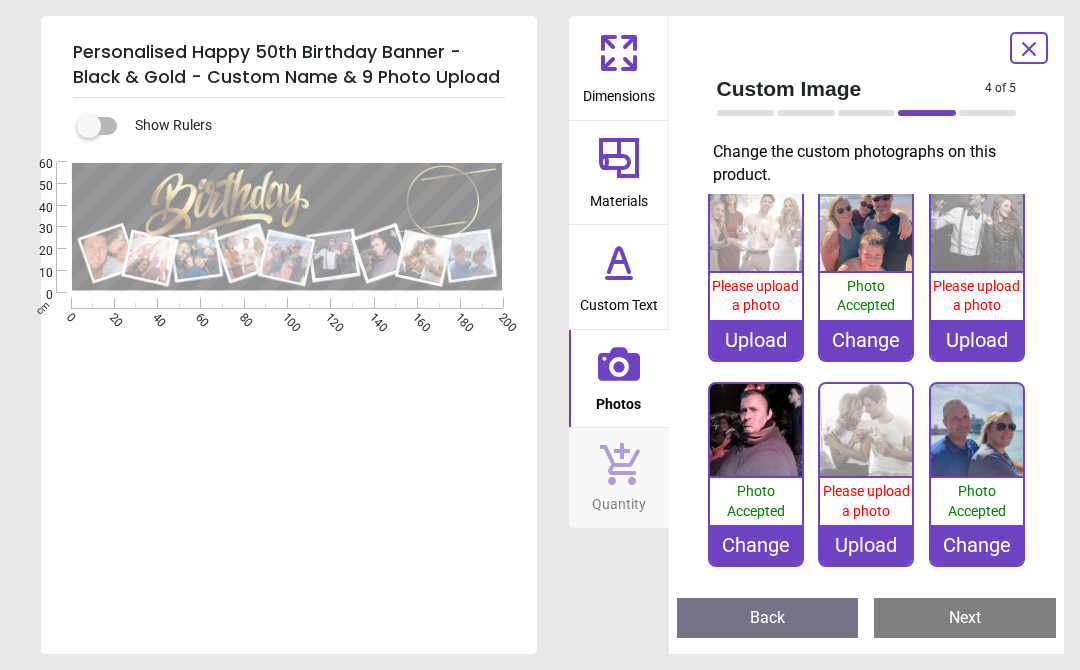 click at bounding box center [866, 430] 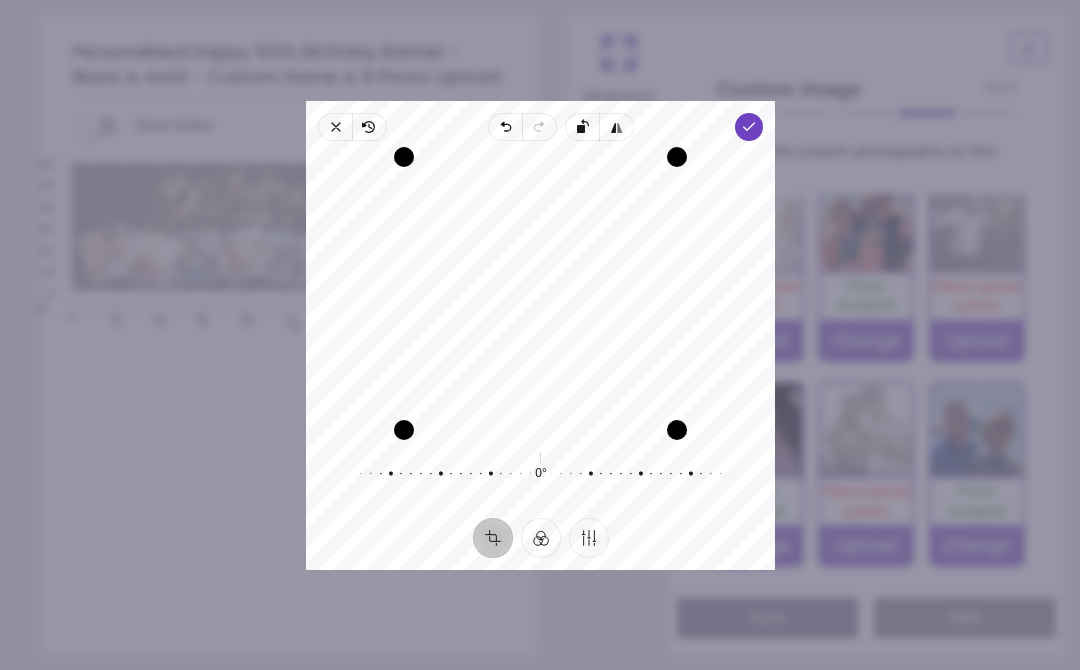 click on "Done" at bounding box center (749, 127) 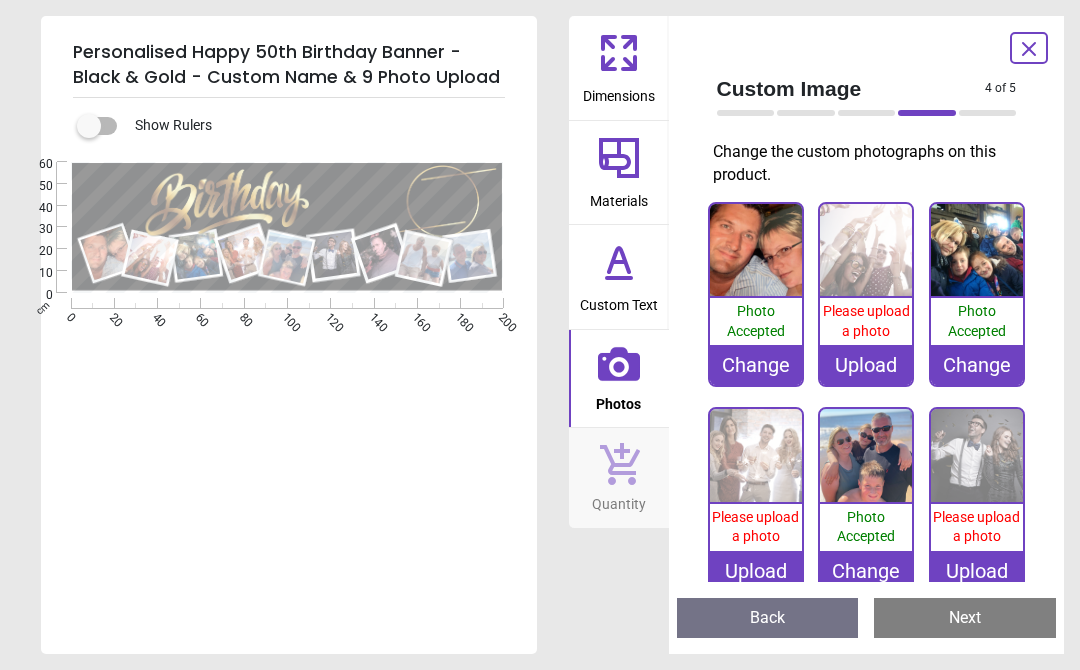 scroll, scrollTop: 0, scrollLeft: 0, axis: both 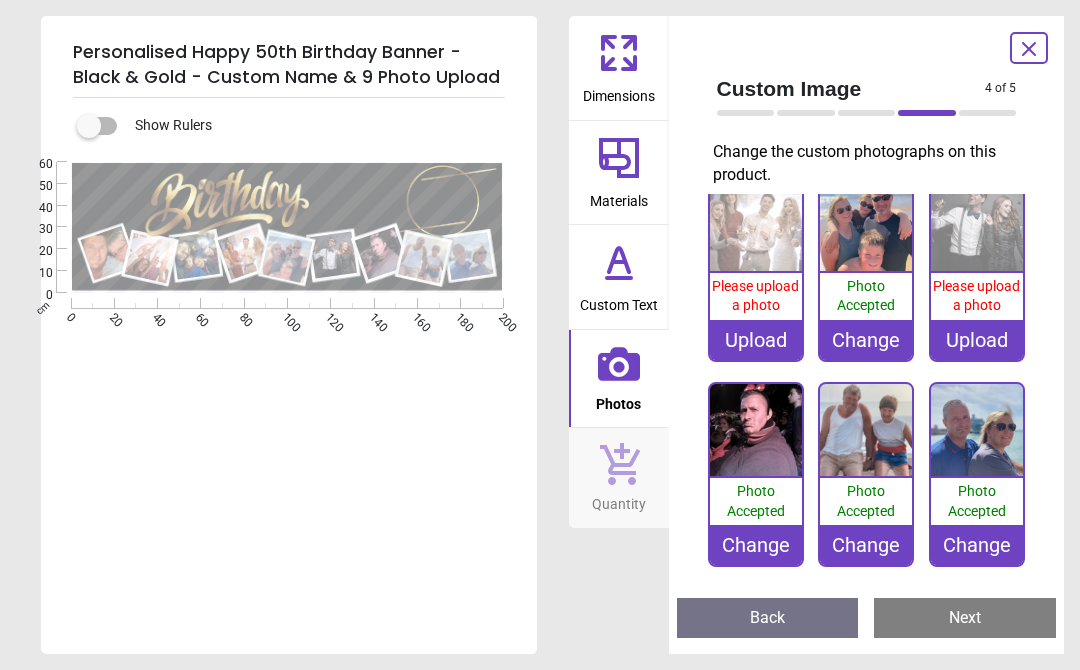 click 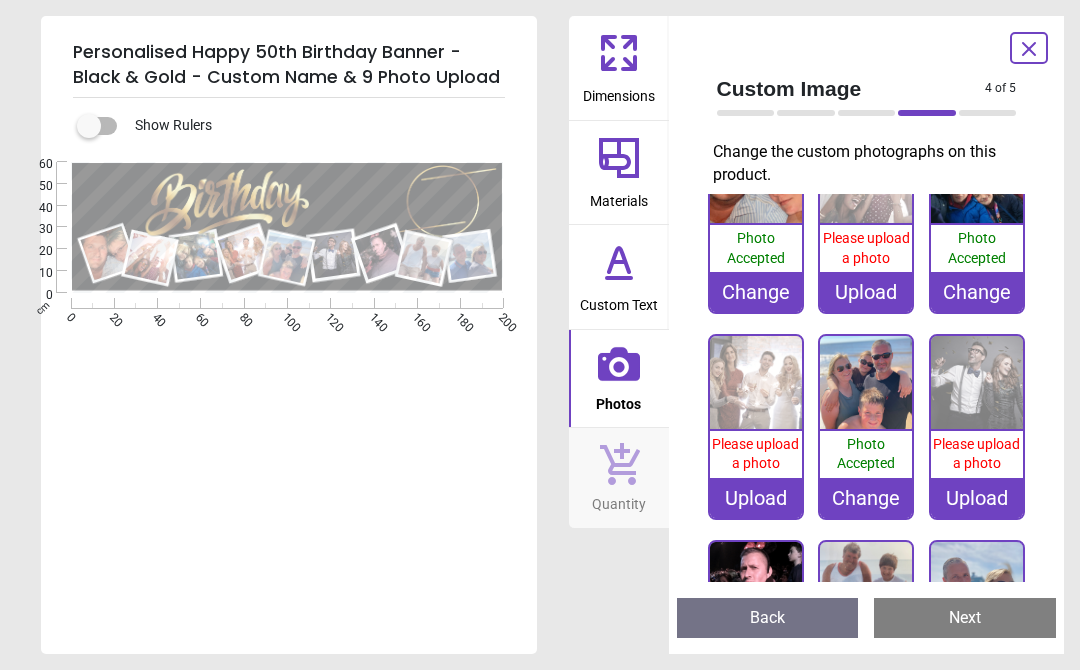 scroll, scrollTop: 10, scrollLeft: 0, axis: vertical 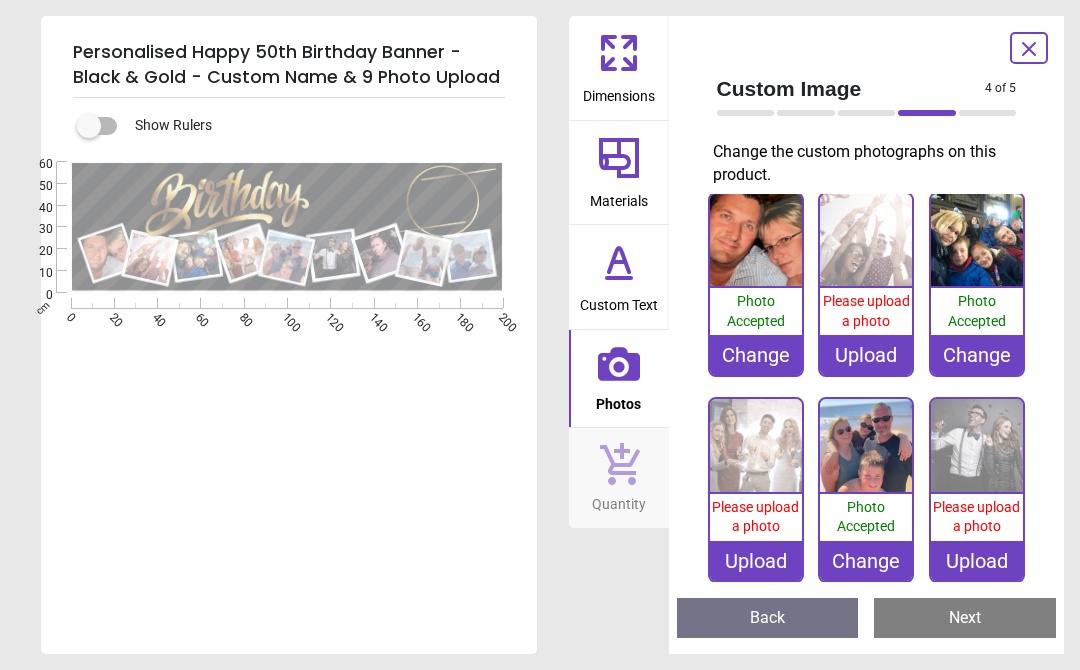 click on "Upload" at bounding box center [866, 355] 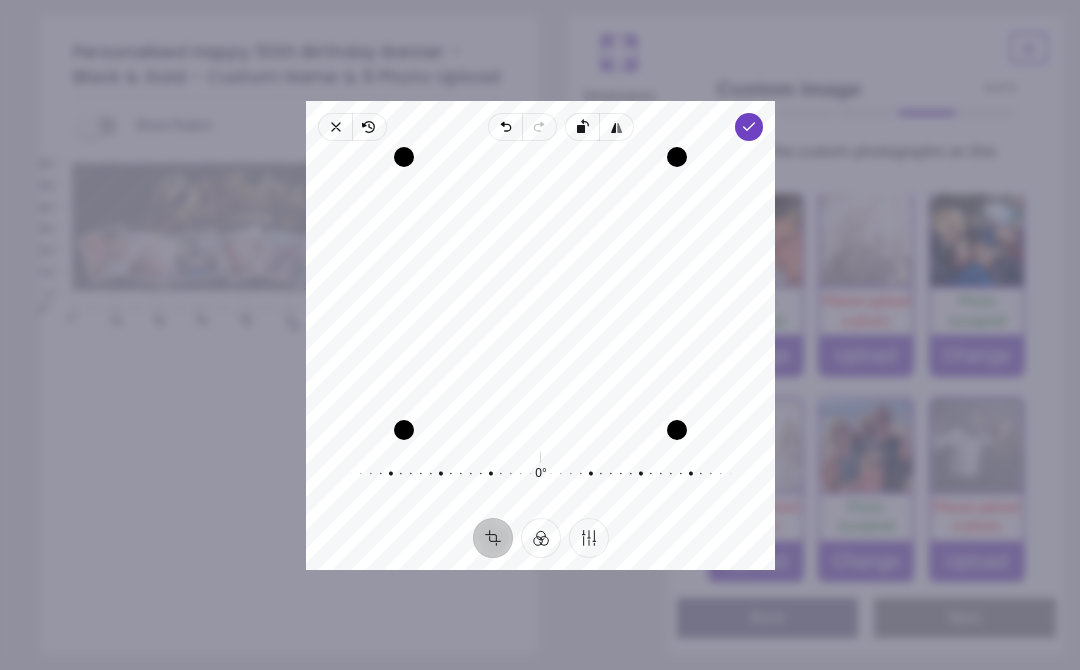 click on "Done" at bounding box center [749, 127] 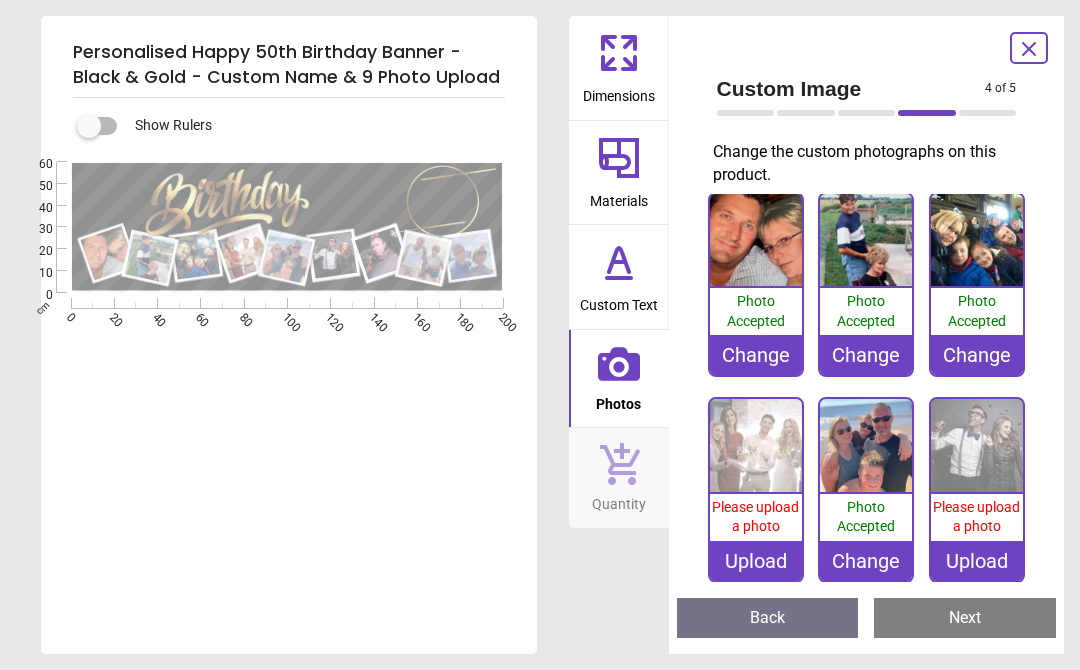 click at bounding box center [756, 445] 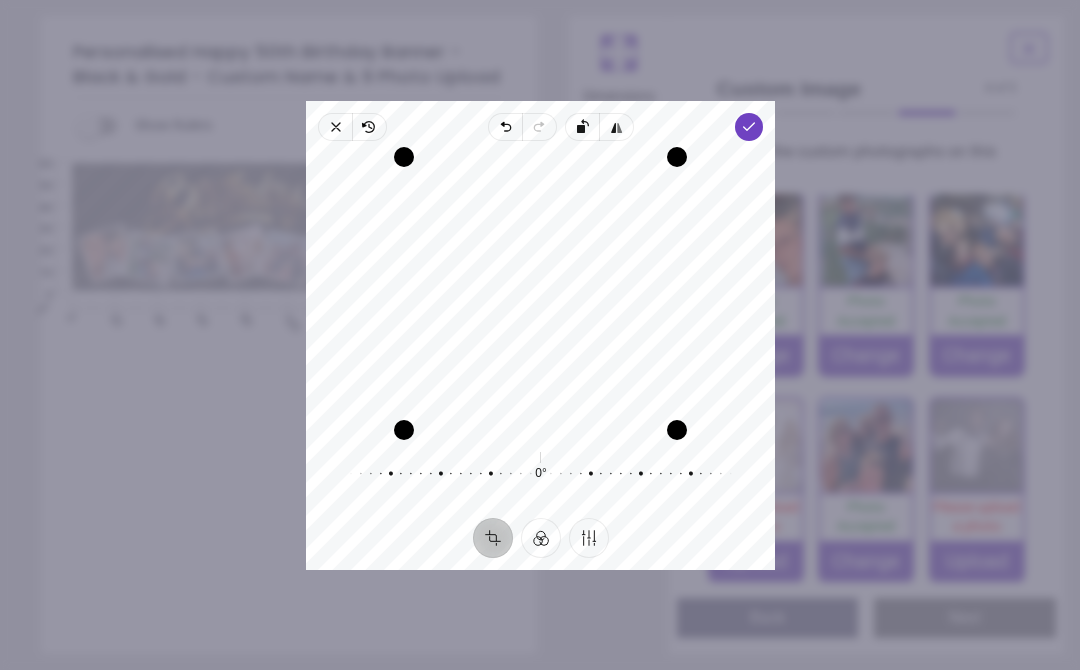 click 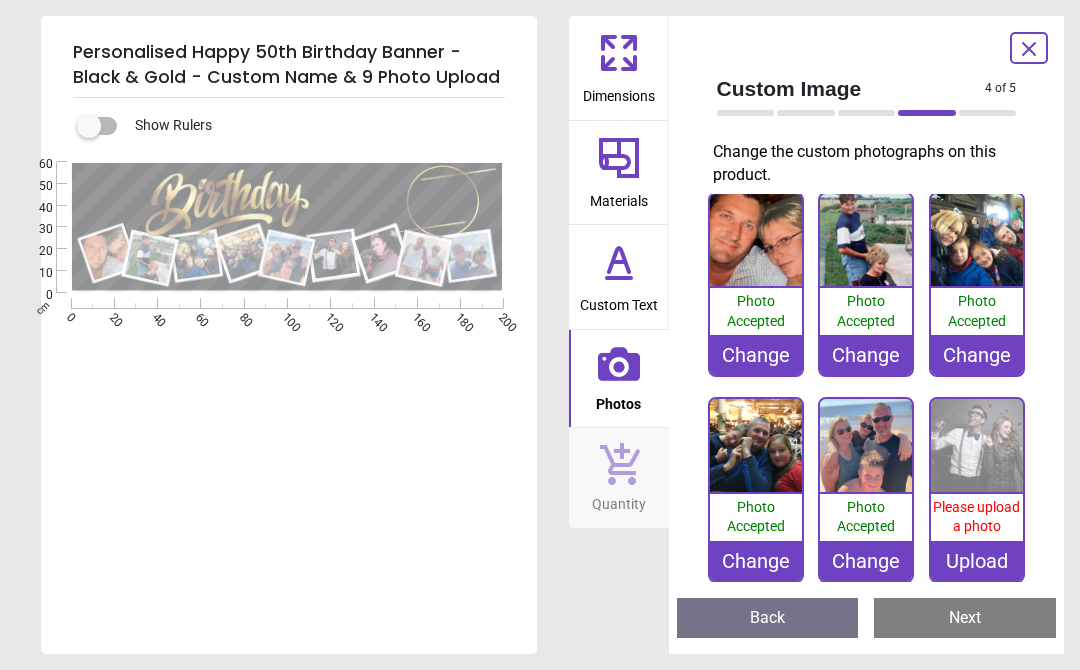 click 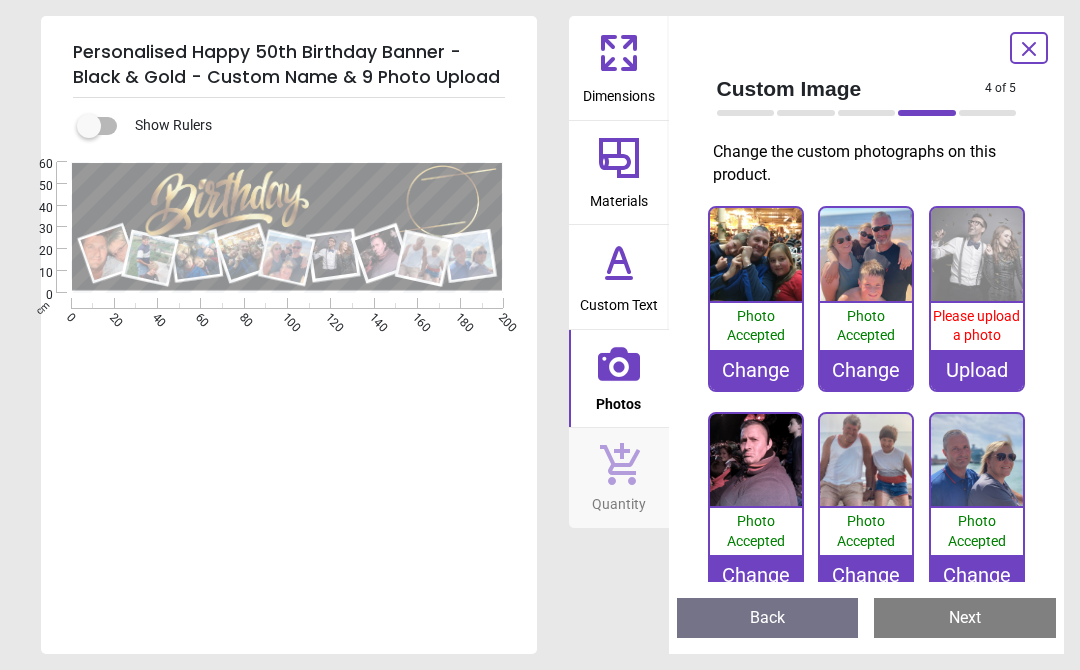 scroll, scrollTop: 214, scrollLeft: 0, axis: vertical 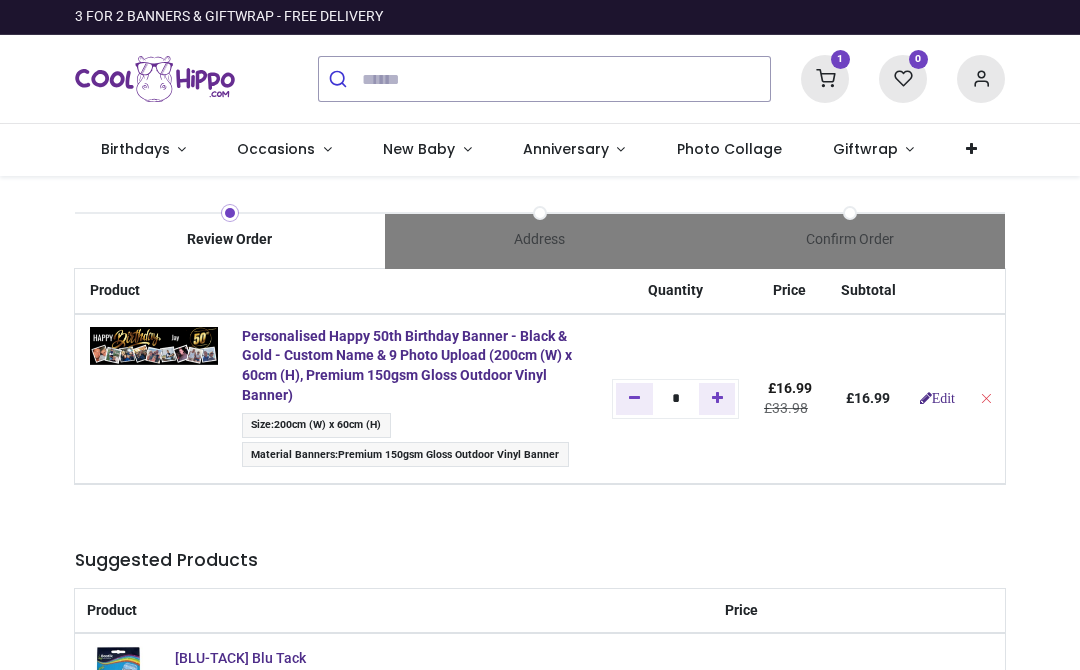 click at bounding box center [154, 346] 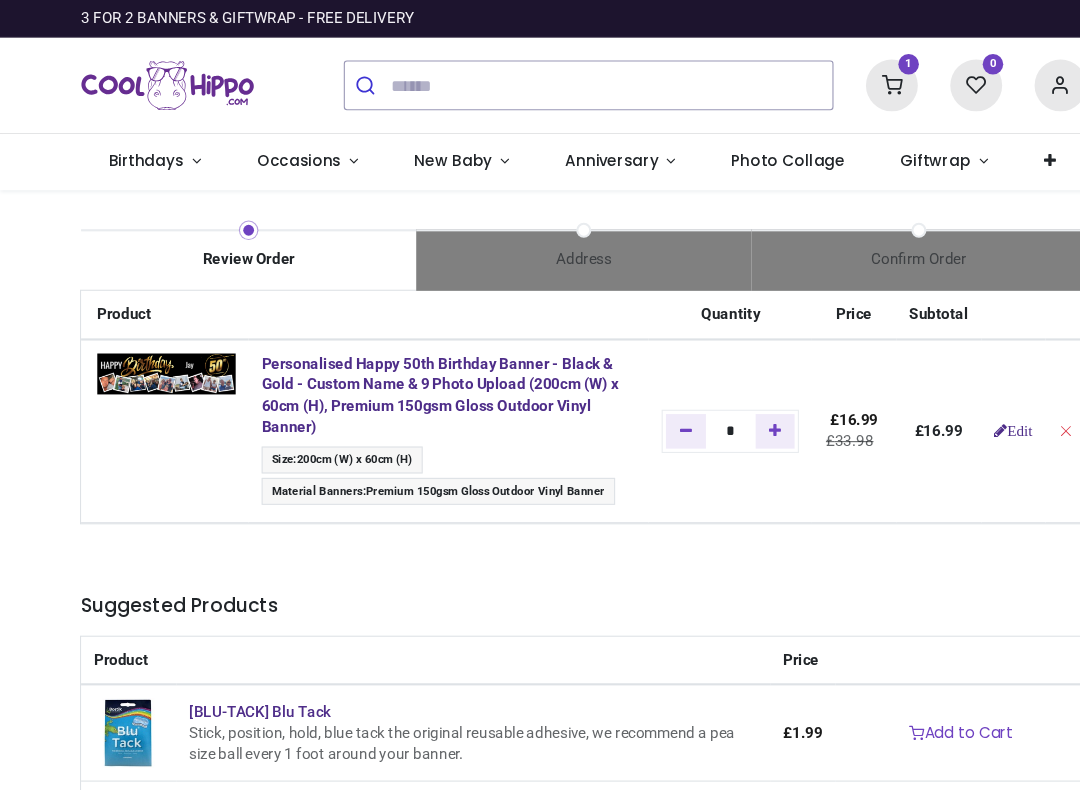 click at bounding box center (154, 346) 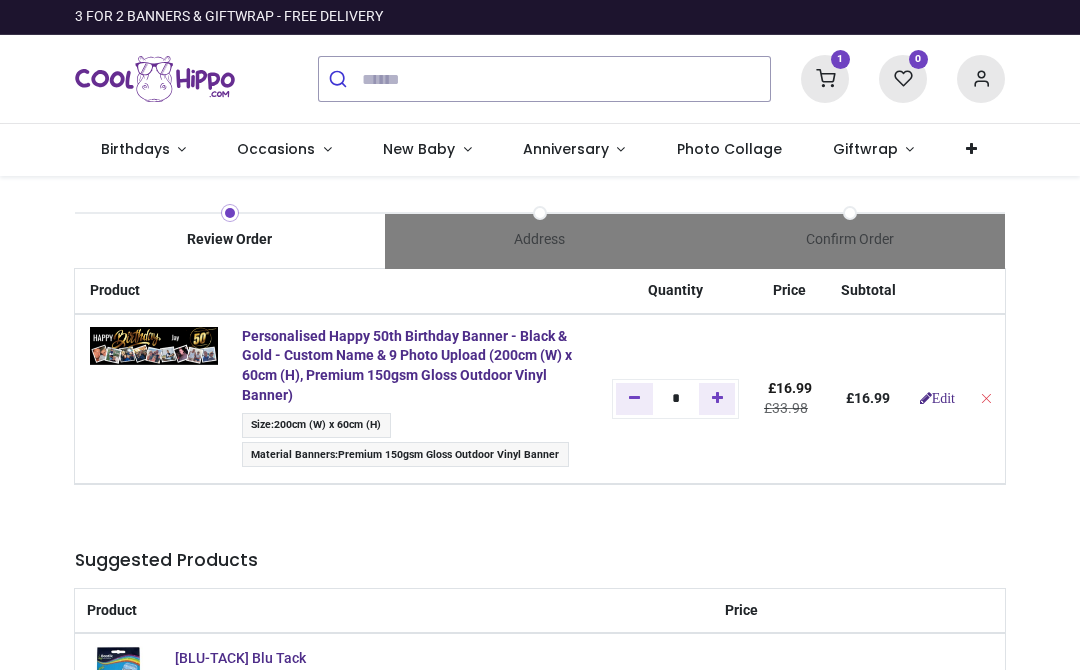 scroll, scrollTop: 0, scrollLeft: 0, axis: both 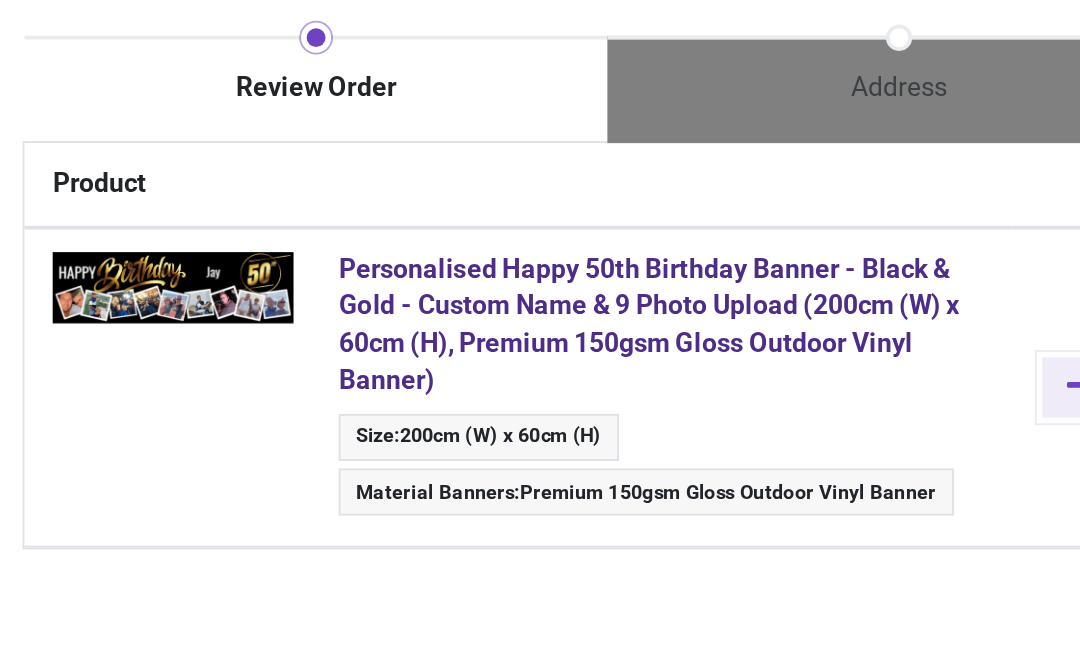 click at bounding box center [154, 346] 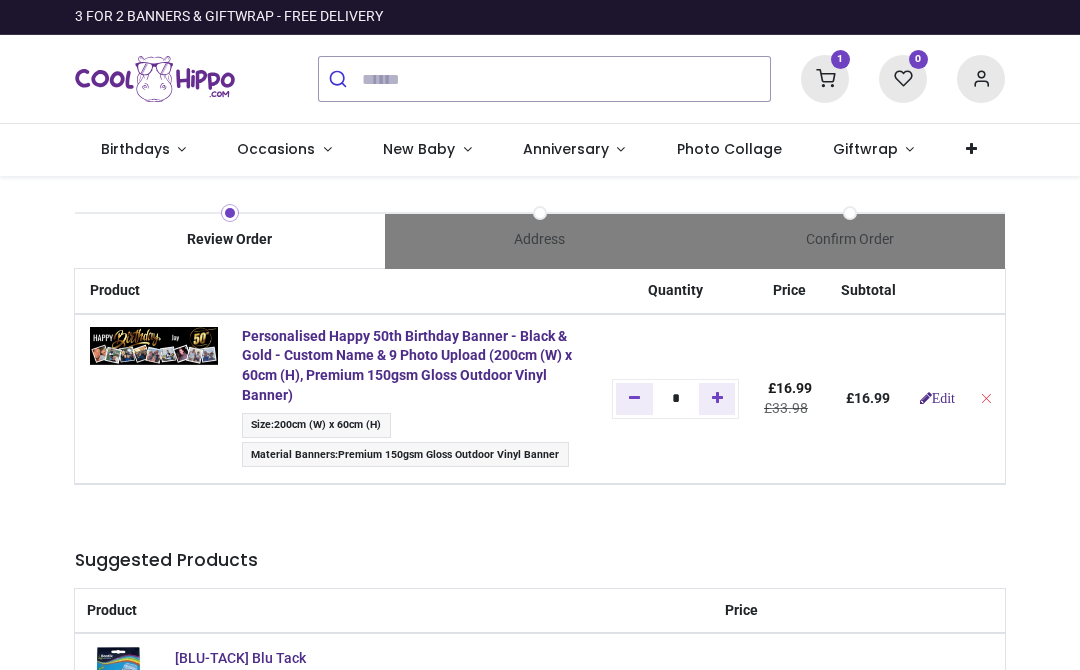 click on "Birthdays" at bounding box center (137, 149) 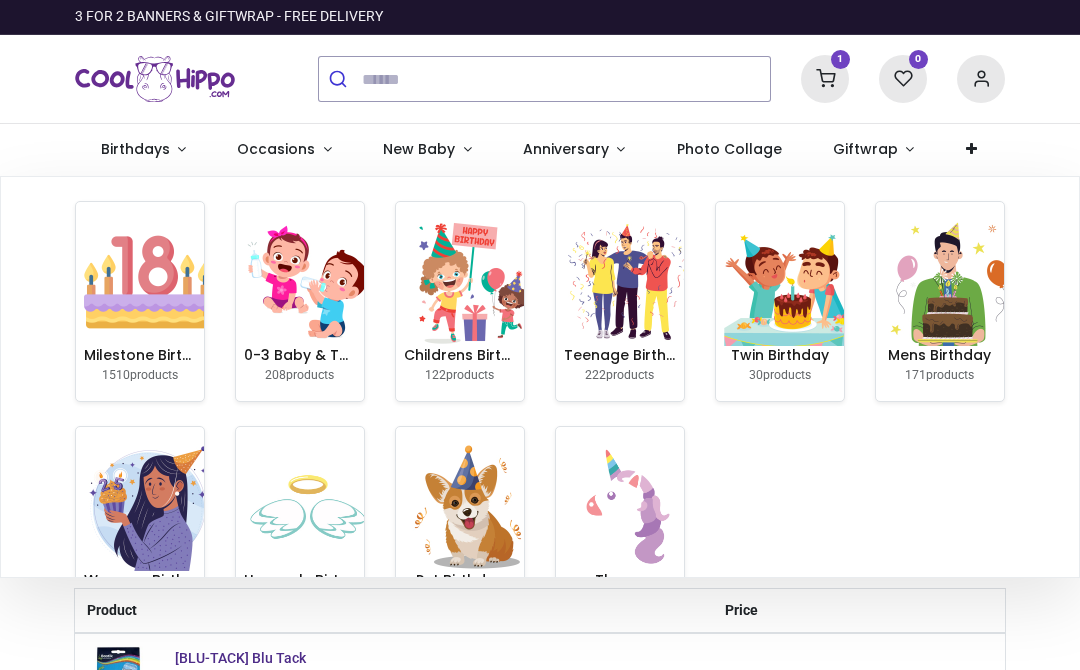 click at bounding box center [148, 282] 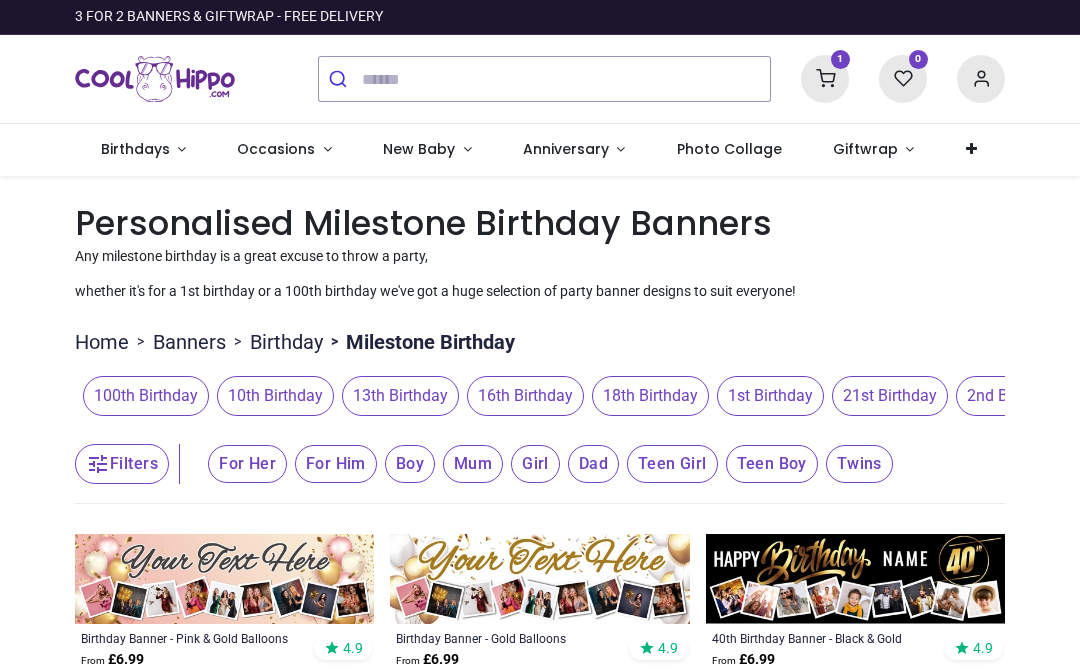 scroll, scrollTop: 0, scrollLeft: 0, axis: both 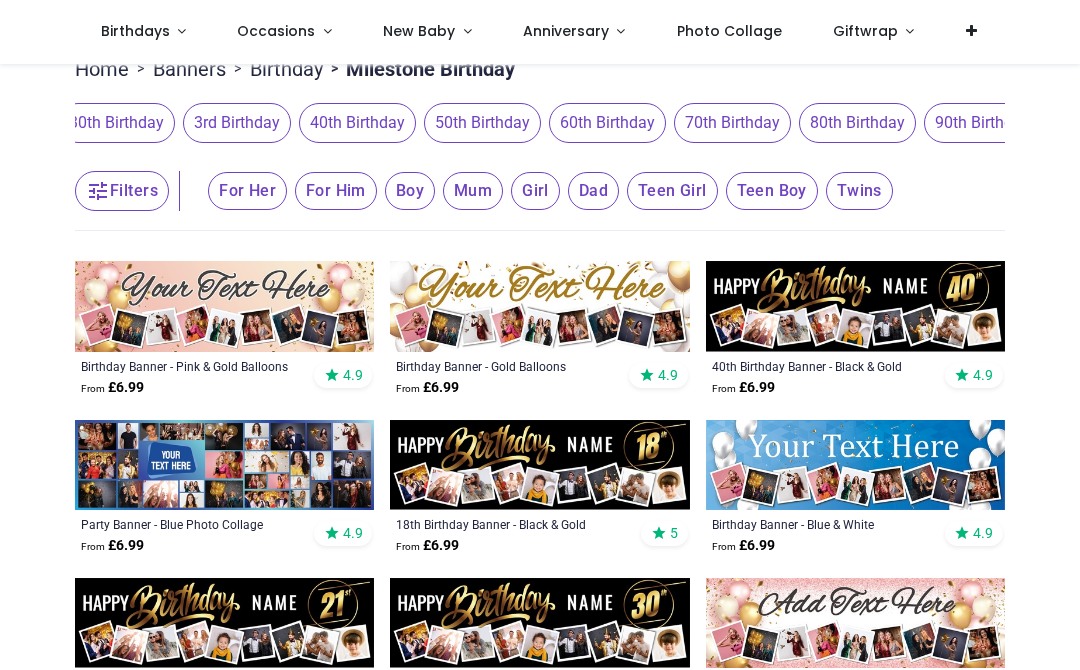 click on "50th Birthday" at bounding box center [482, 123] 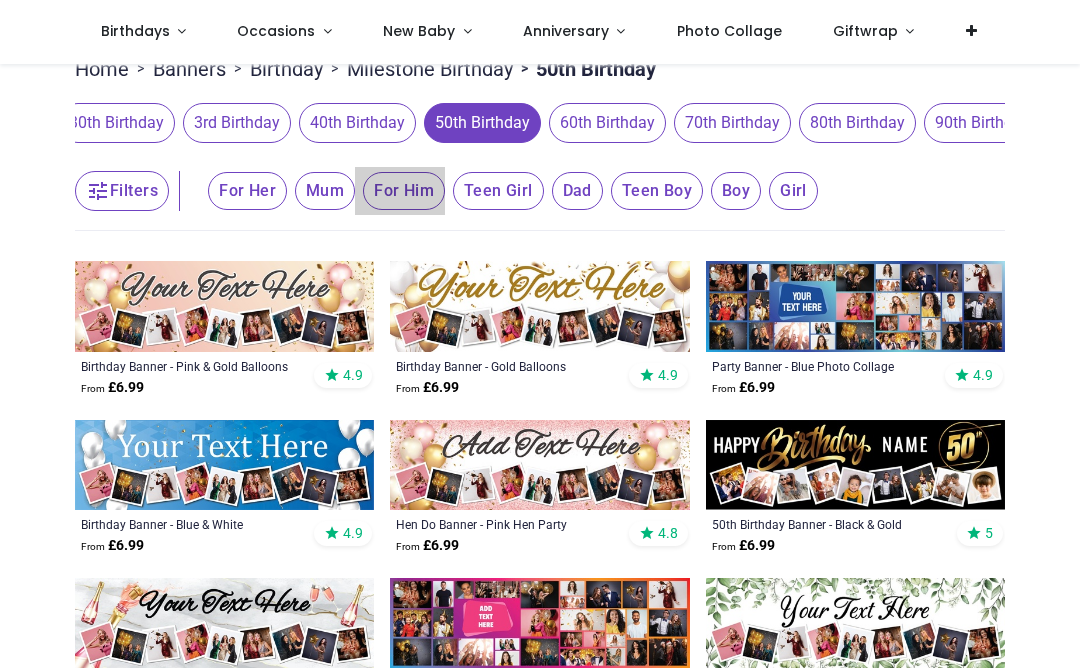 click on "For Him" at bounding box center (247, 191) 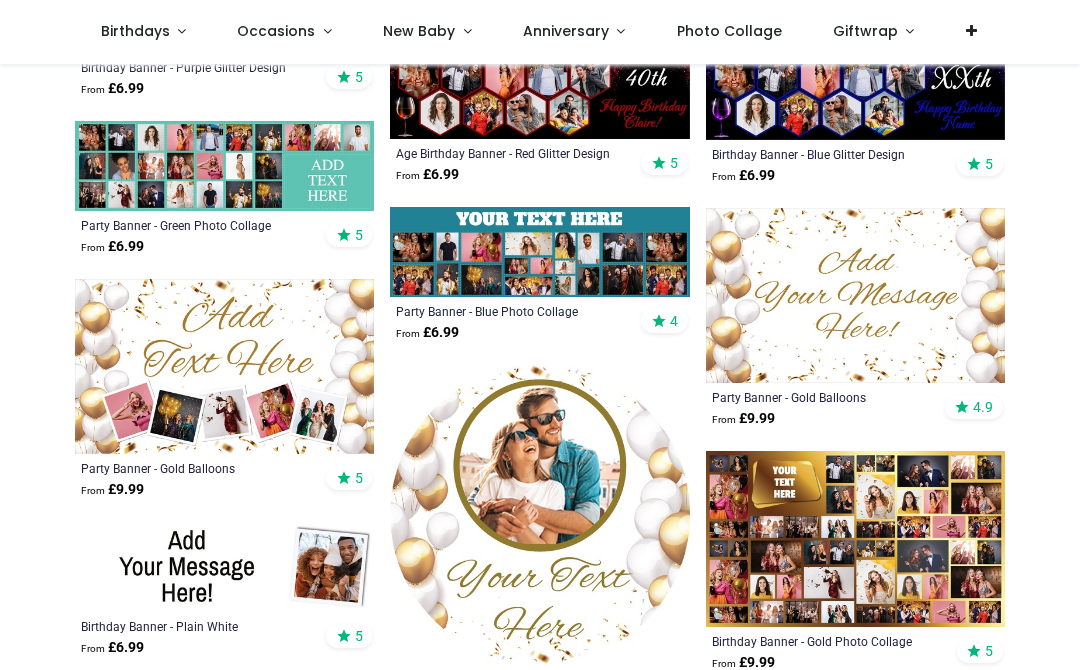 scroll, scrollTop: 2285, scrollLeft: 0, axis: vertical 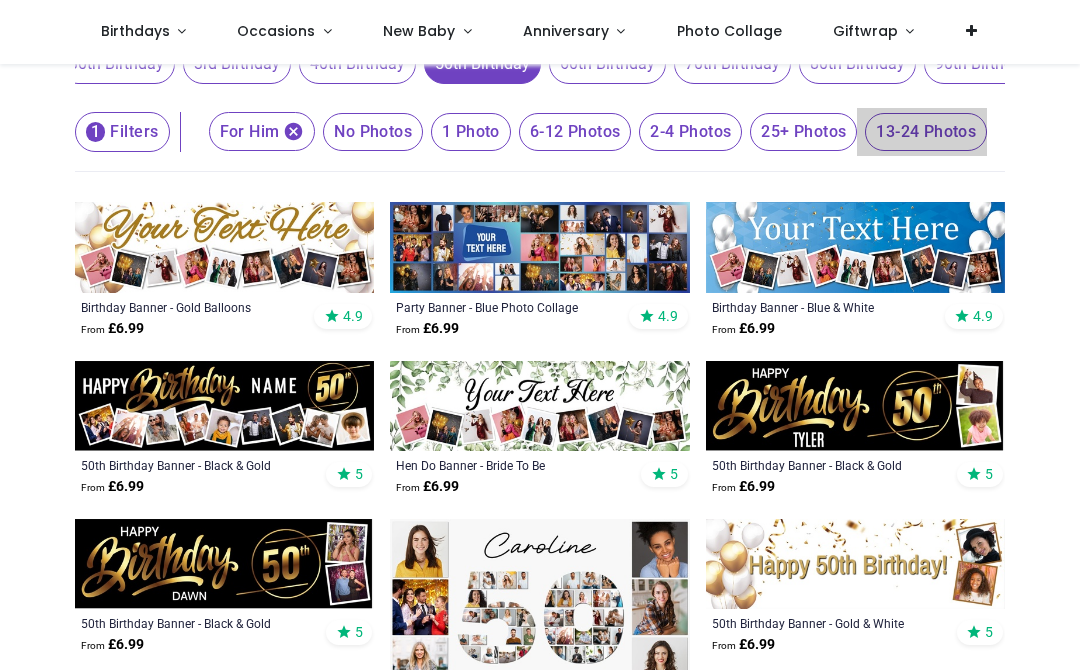 click on "13-24 Photos" at bounding box center [373, 132] 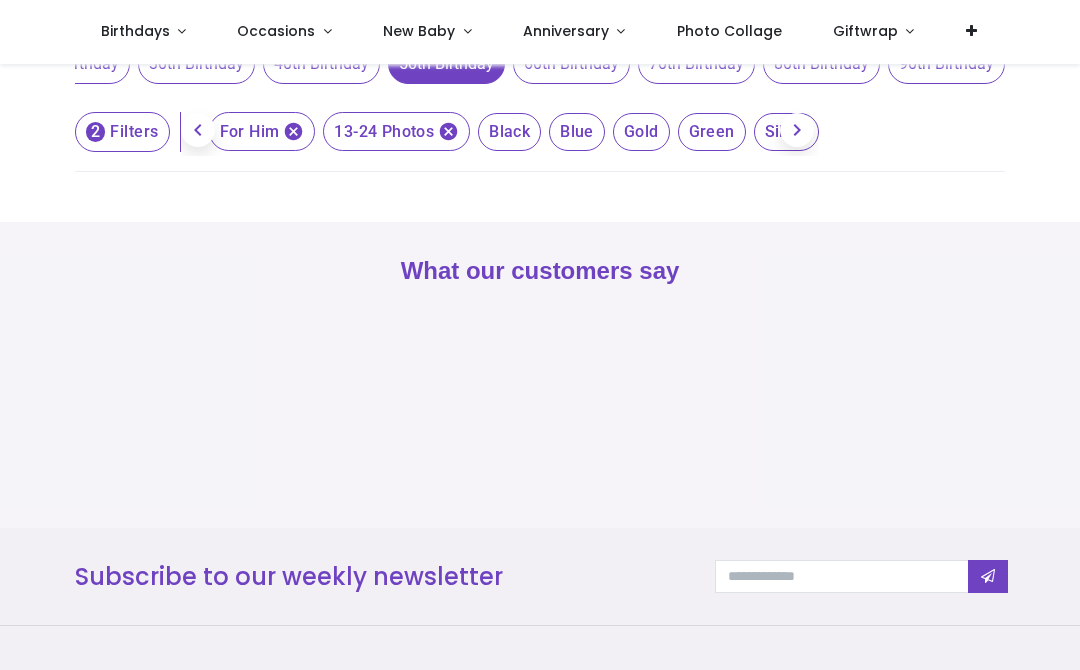 scroll, scrollTop: 0, scrollLeft: 484, axis: horizontal 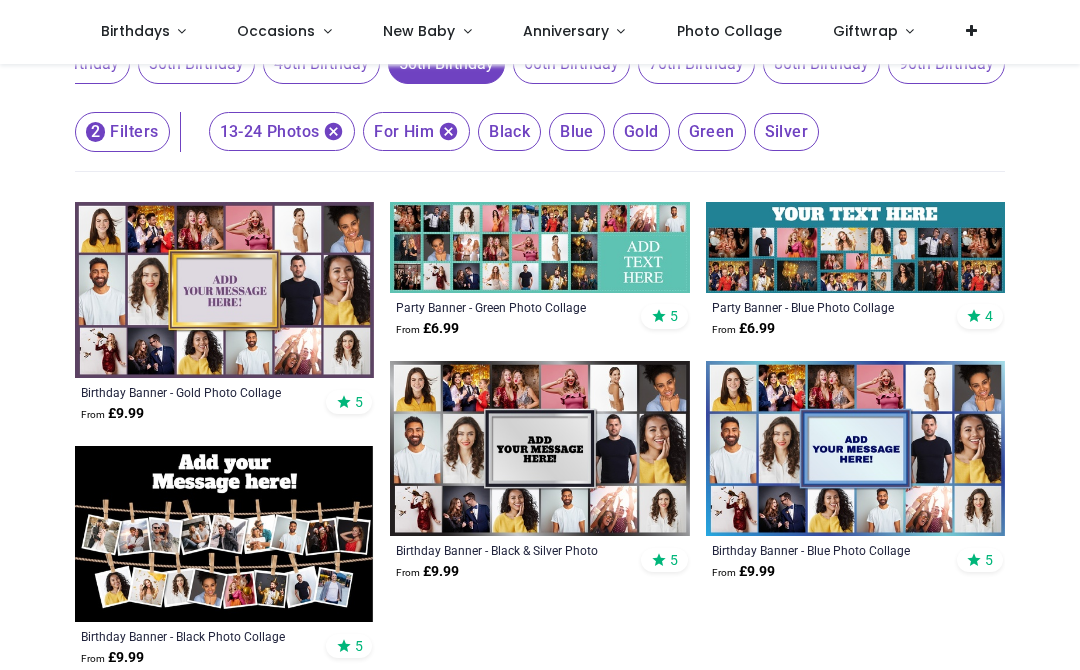 click on "Gold" at bounding box center [509, 132] 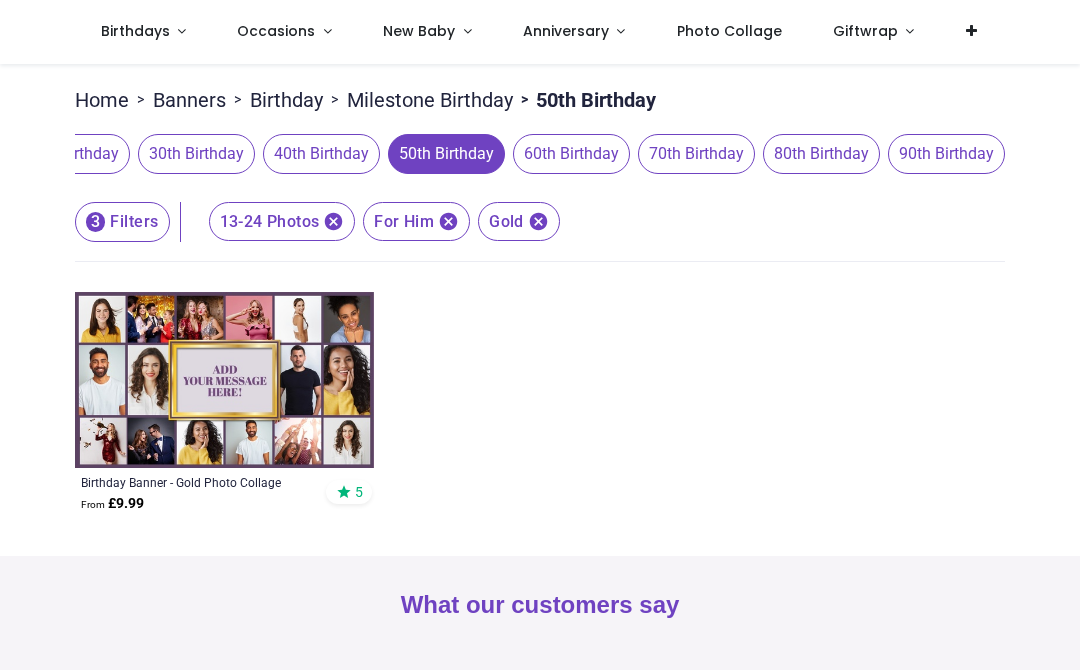 scroll, scrollTop: 105, scrollLeft: 0, axis: vertical 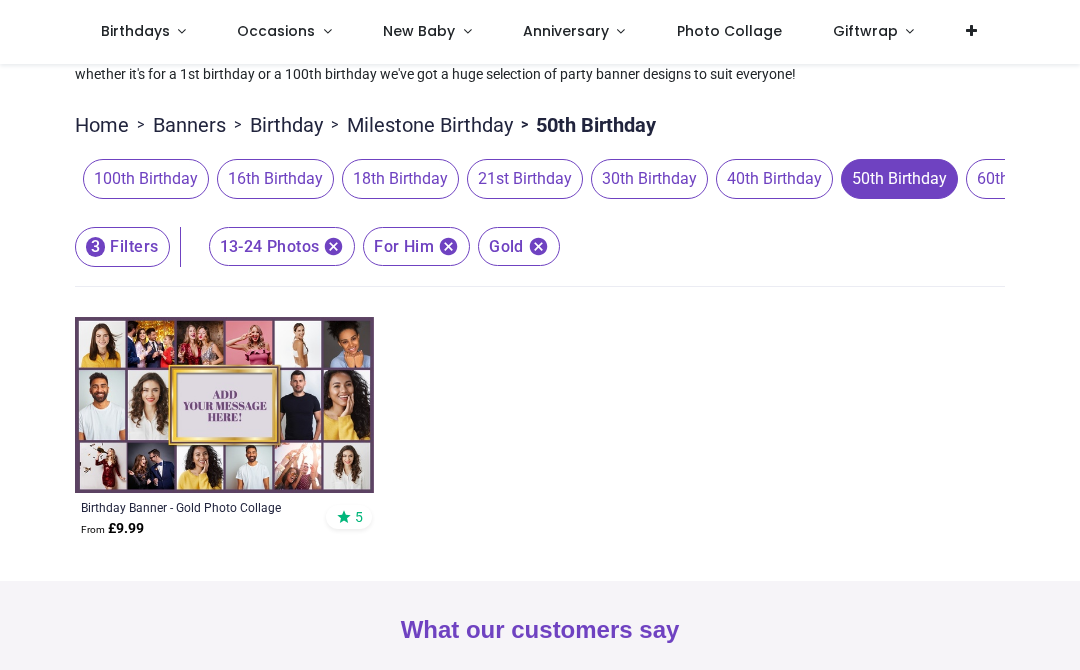 click on "Milestone Birthday" at bounding box center [430, 125] 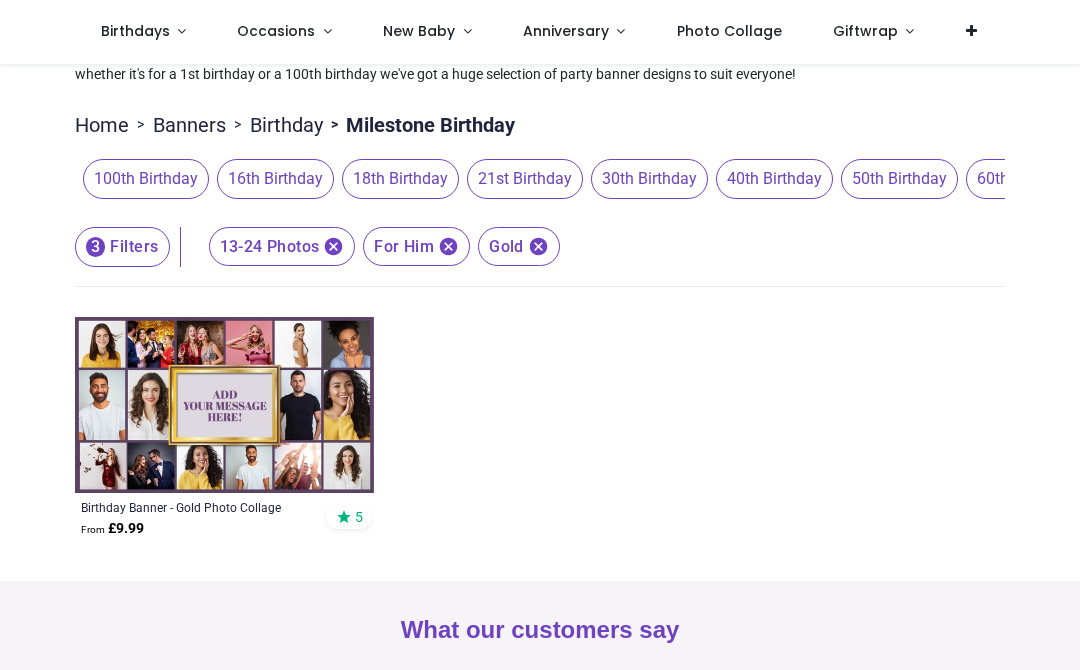 click on "Birthday" at bounding box center (286, 125) 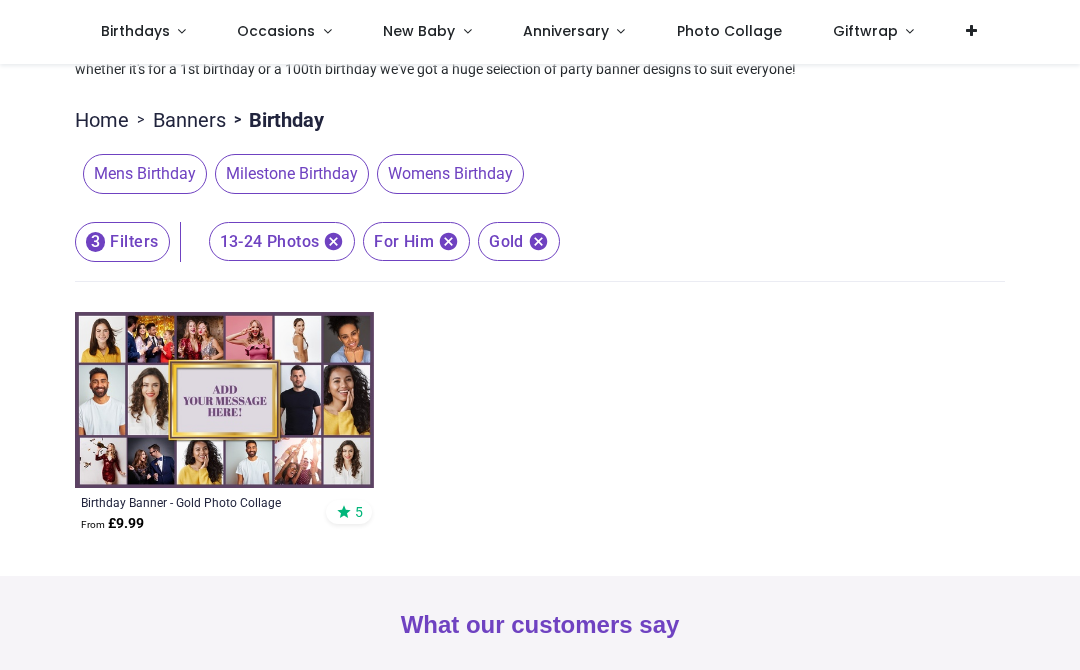 scroll, scrollTop: 111, scrollLeft: 0, axis: vertical 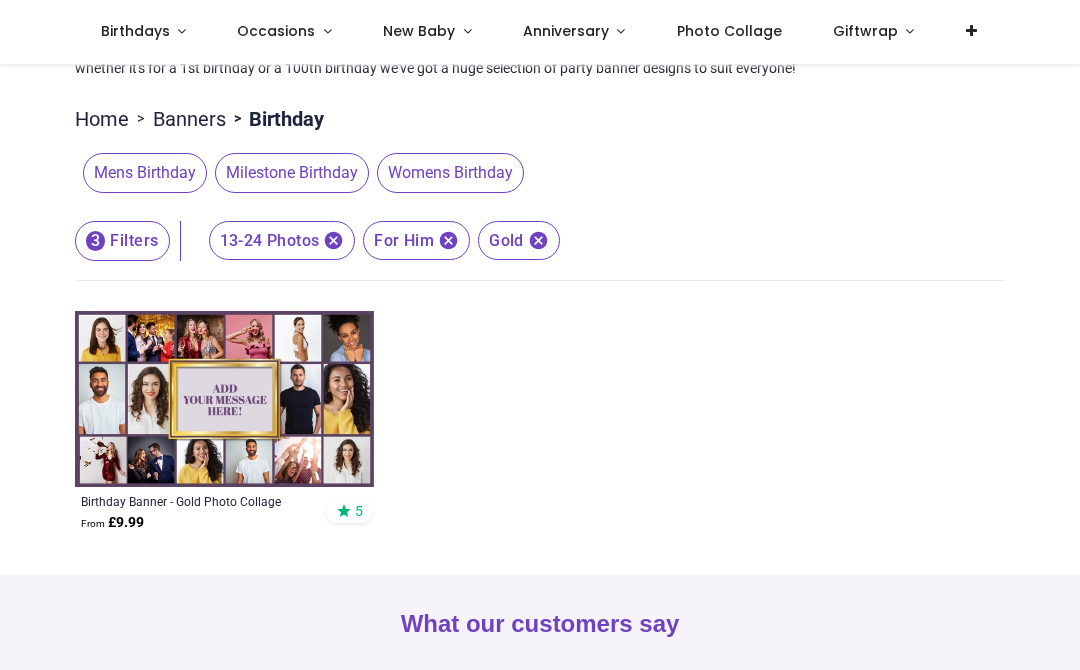 click 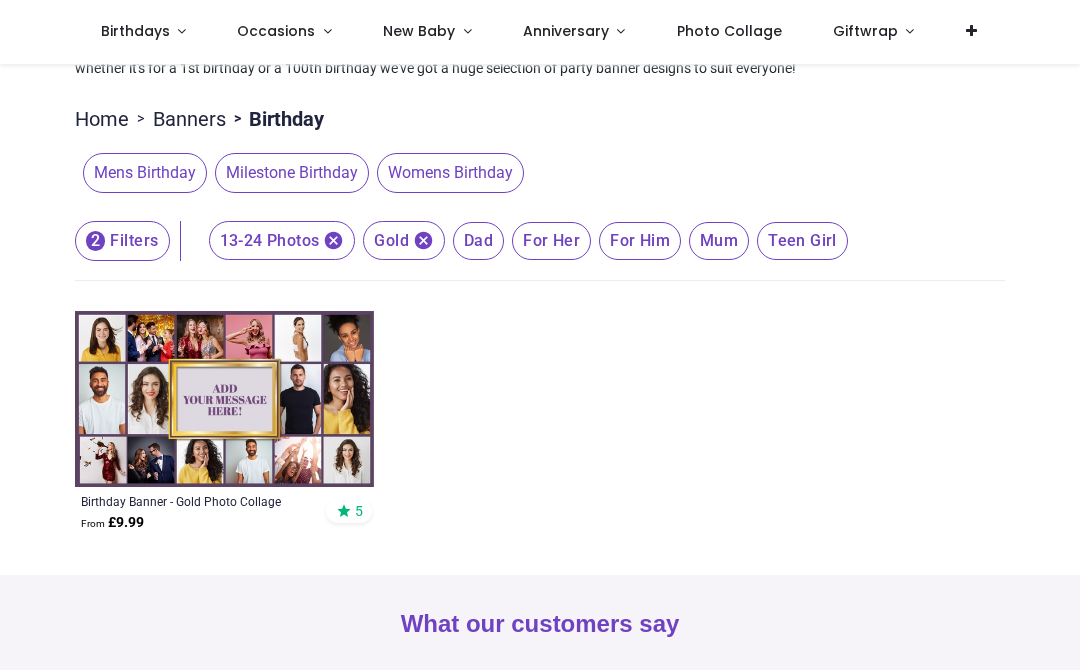 click on "Milestone Birthday" at bounding box center [292, 173] 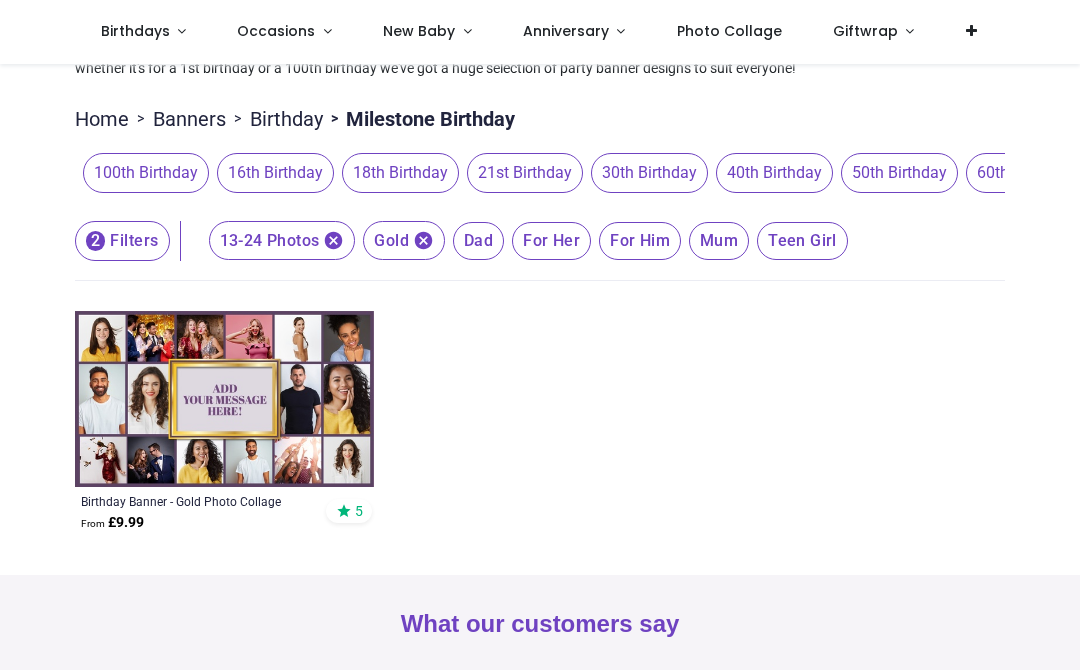click on "2 Filters" at bounding box center (122, 241) 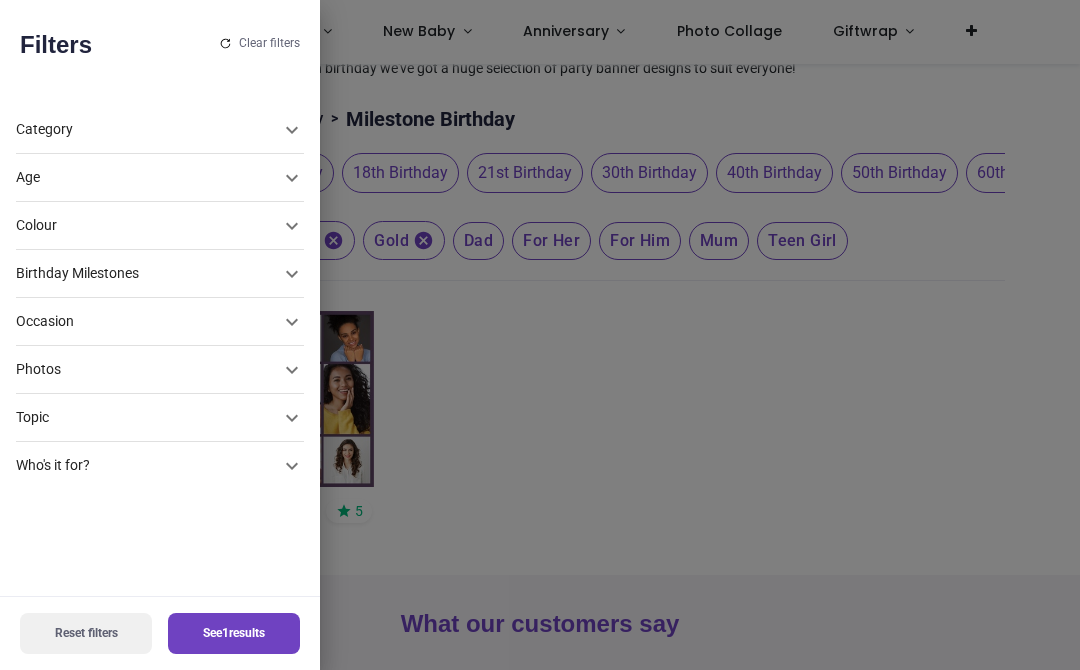 click at bounding box center [540, 335] 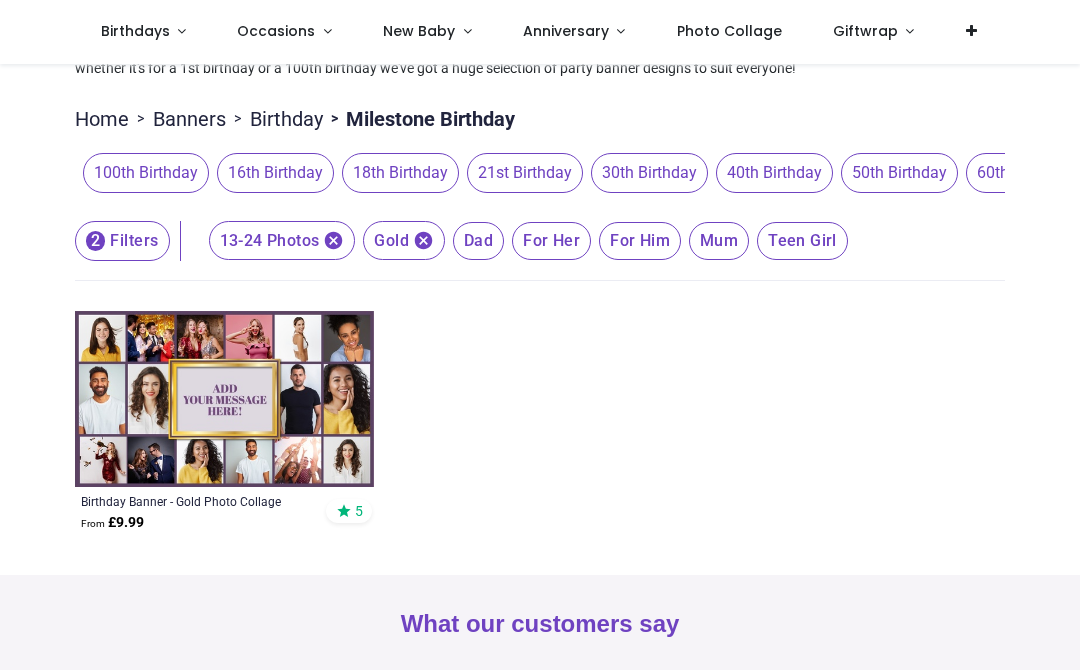 click on "Birthday" at bounding box center [286, 119] 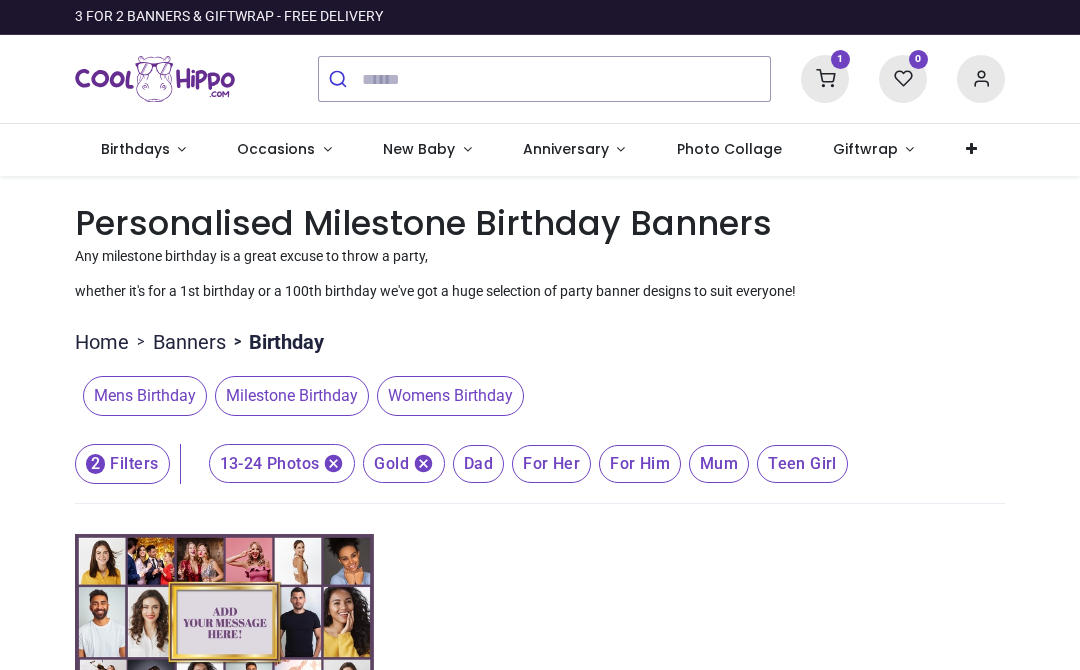 scroll, scrollTop: 0, scrollLeft: 0, axis: both 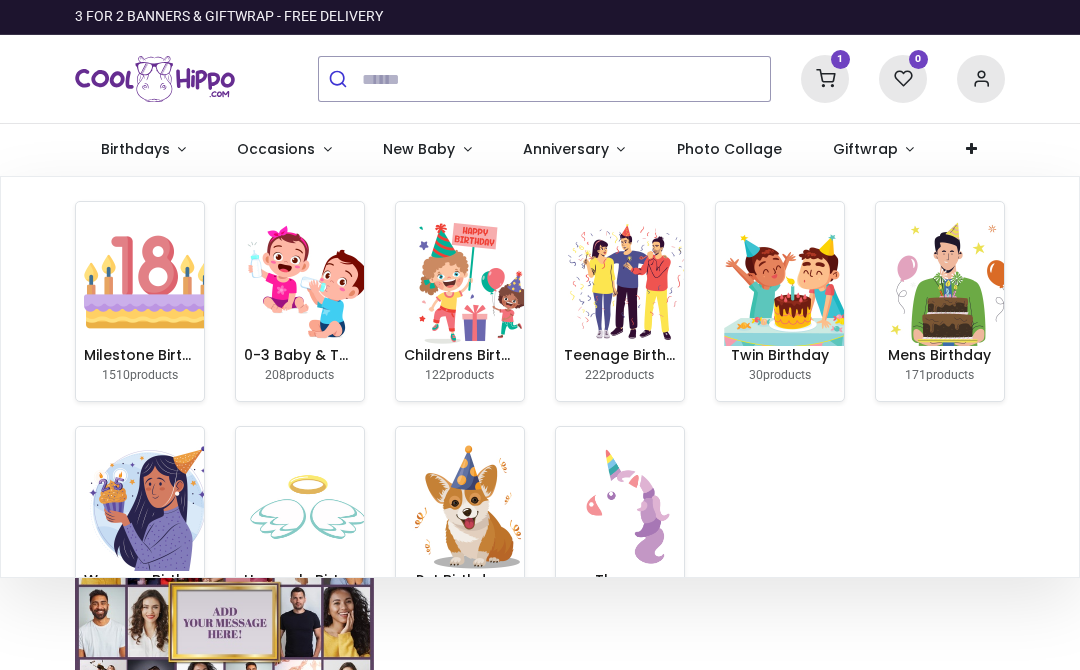 click at bounding box center [628, 282] 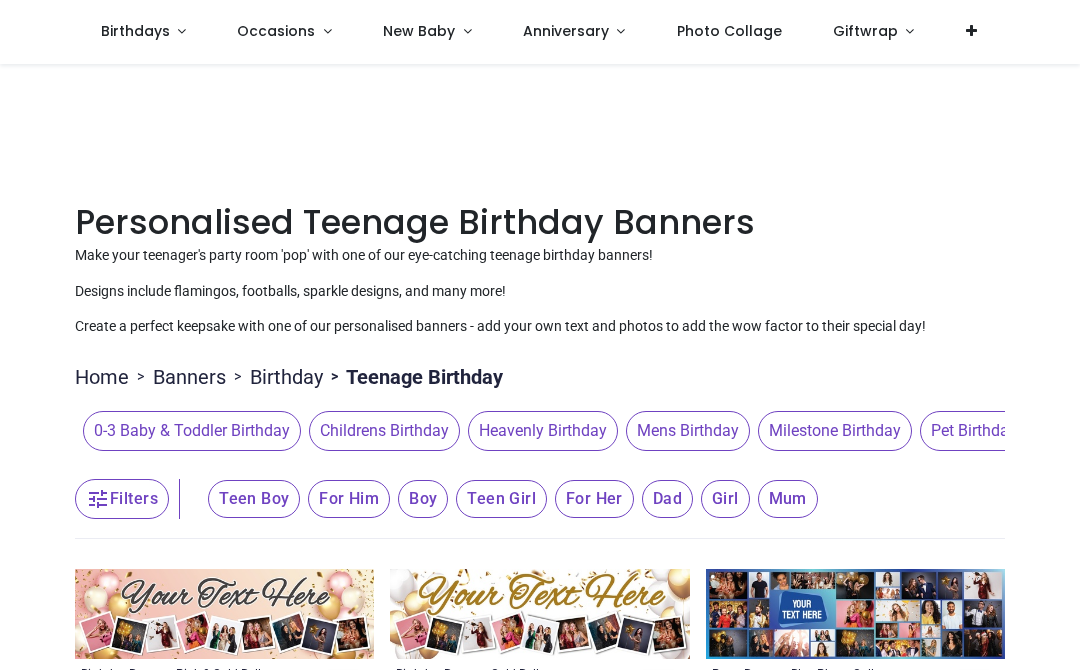 scroll, scrollTop: 0, scrollLeft: 0, axis: both 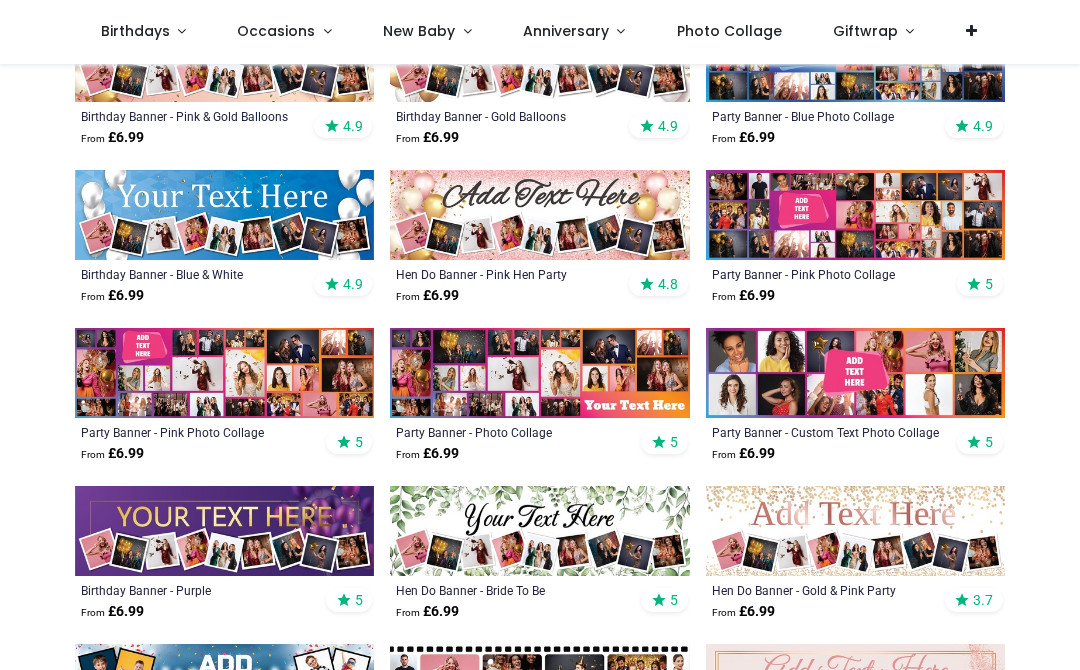 click at bounding box center (855, 215) 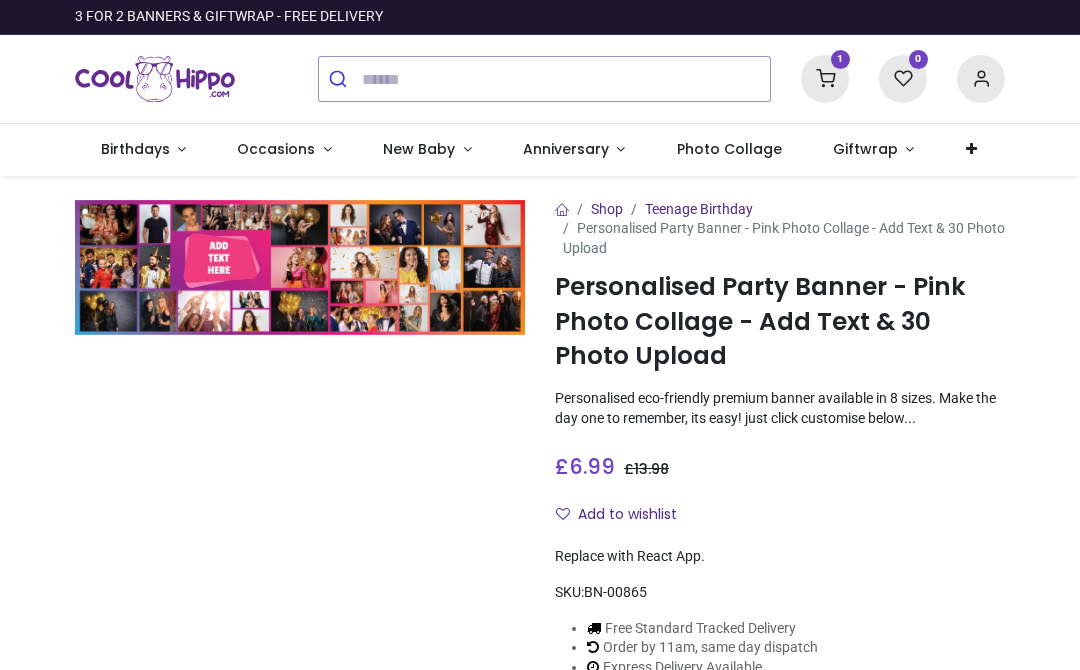 scroll, scrollTop: 0, scrollLeft: 0, axis: both 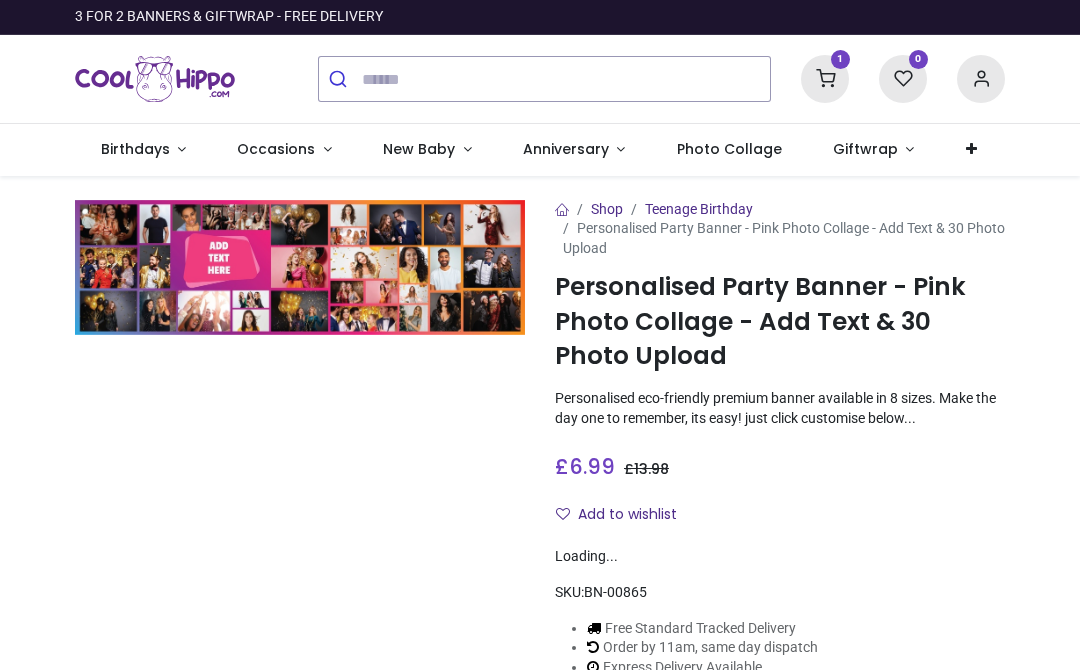 click at bounding box center (300, 267) 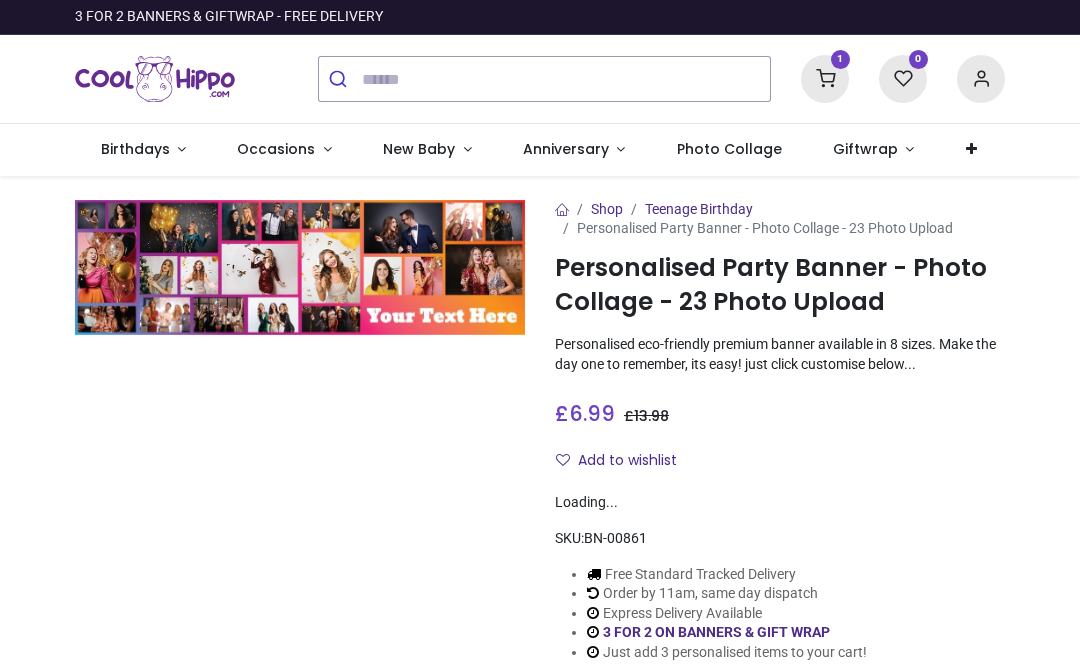scroll, scrollTop: 0, scrollLeft: 0, axis: both 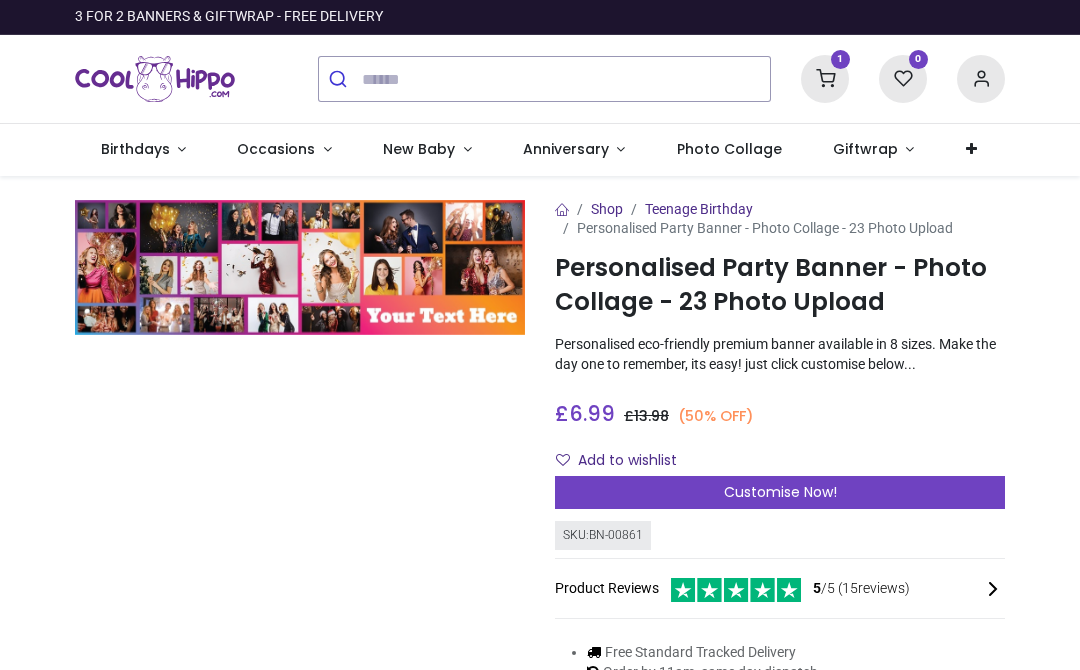 click at bounding box center [300, 267] 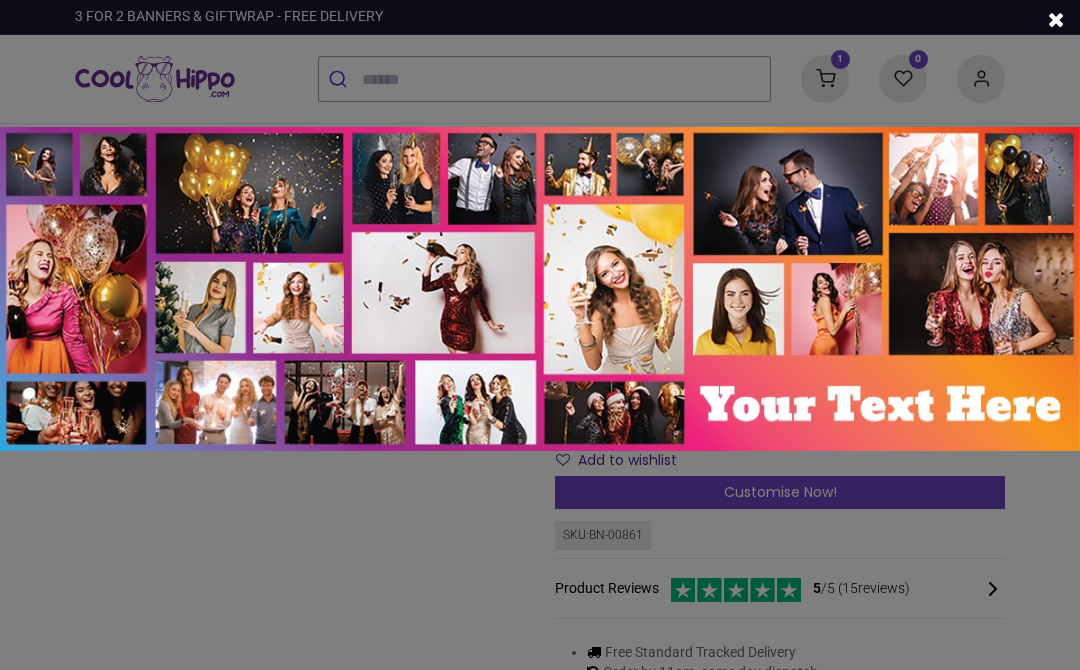click at bounding box center (540, 335) 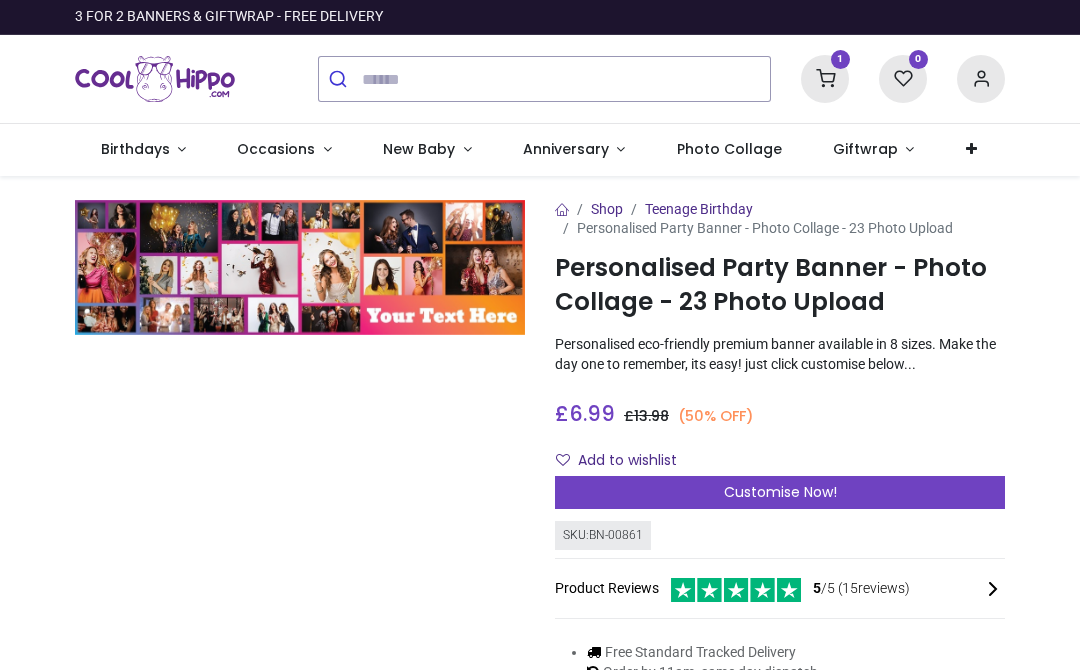 click on "Customise Now!" at bounding box center (780, 492) 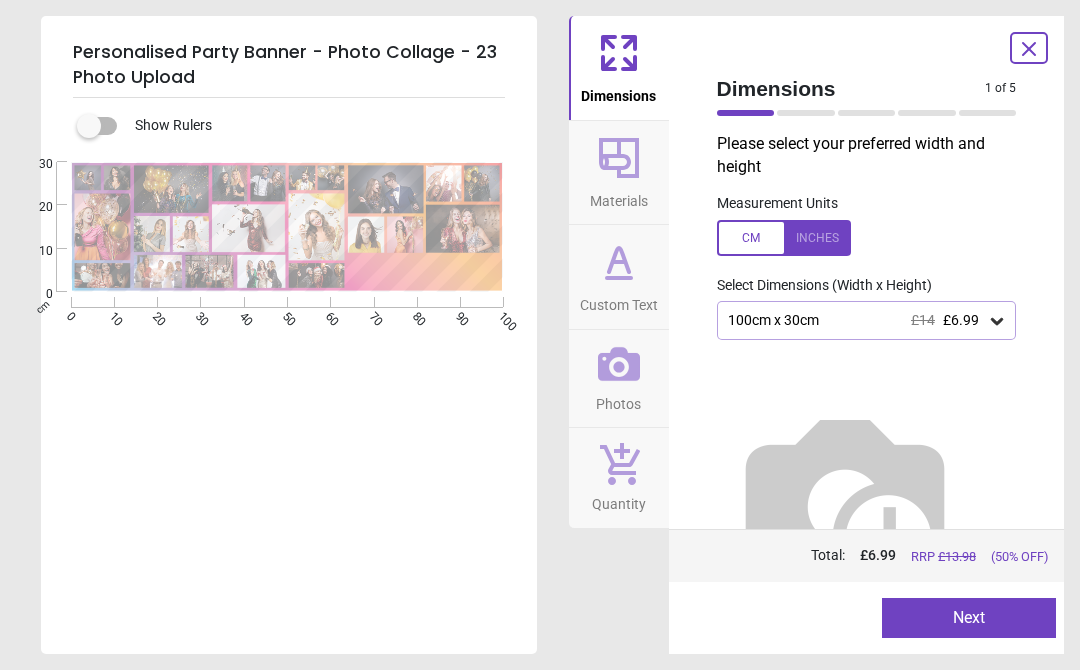 click 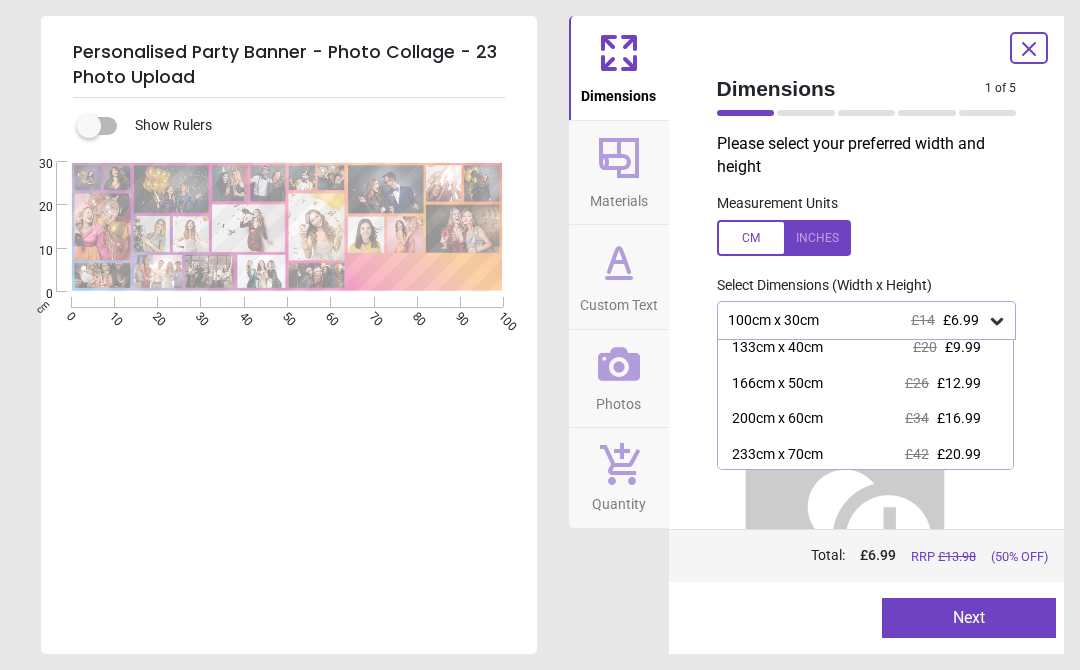 scroll, scrollTop: 48, scrollLeft: 0, axis: vertical 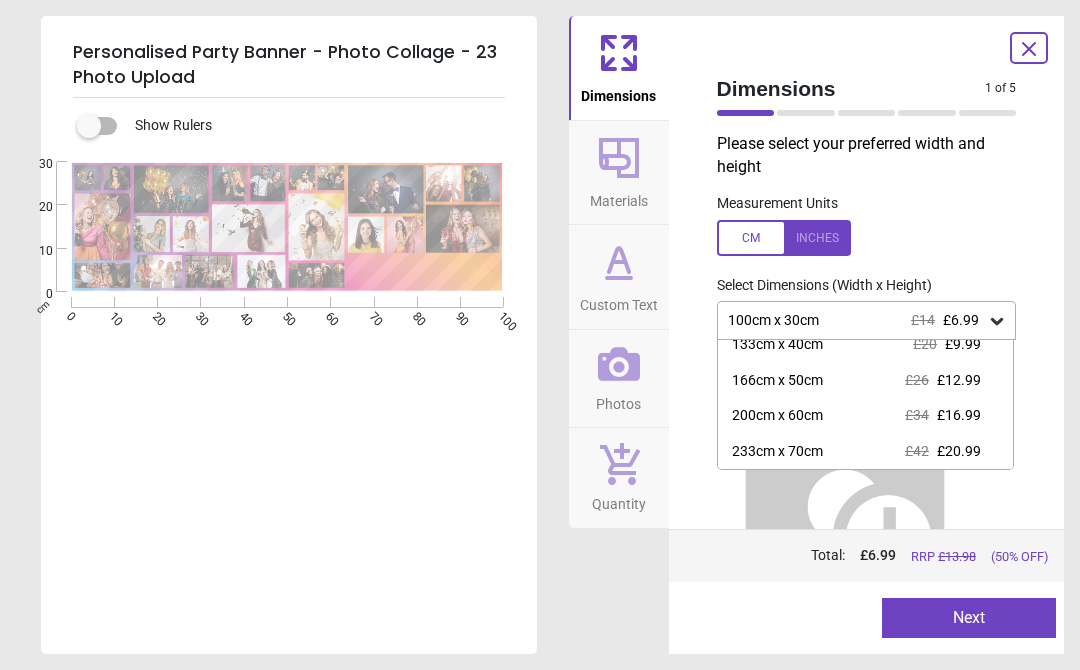 click on "200cm  x  60cm" at bounding box center [777, 416] 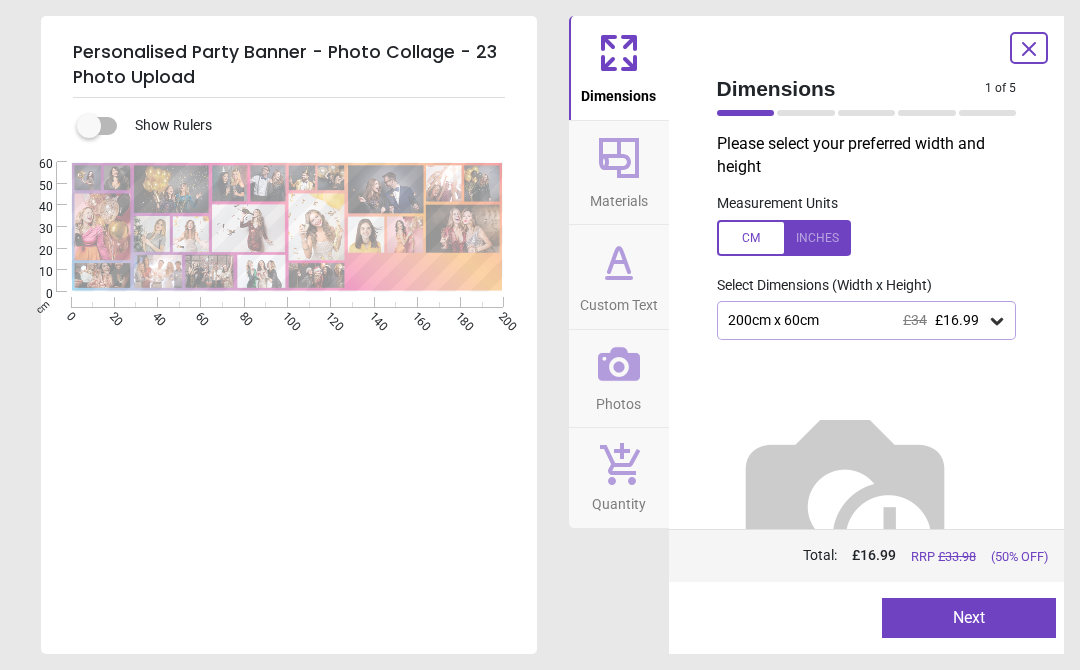 click on "Next" at bounding box center [969, 618] 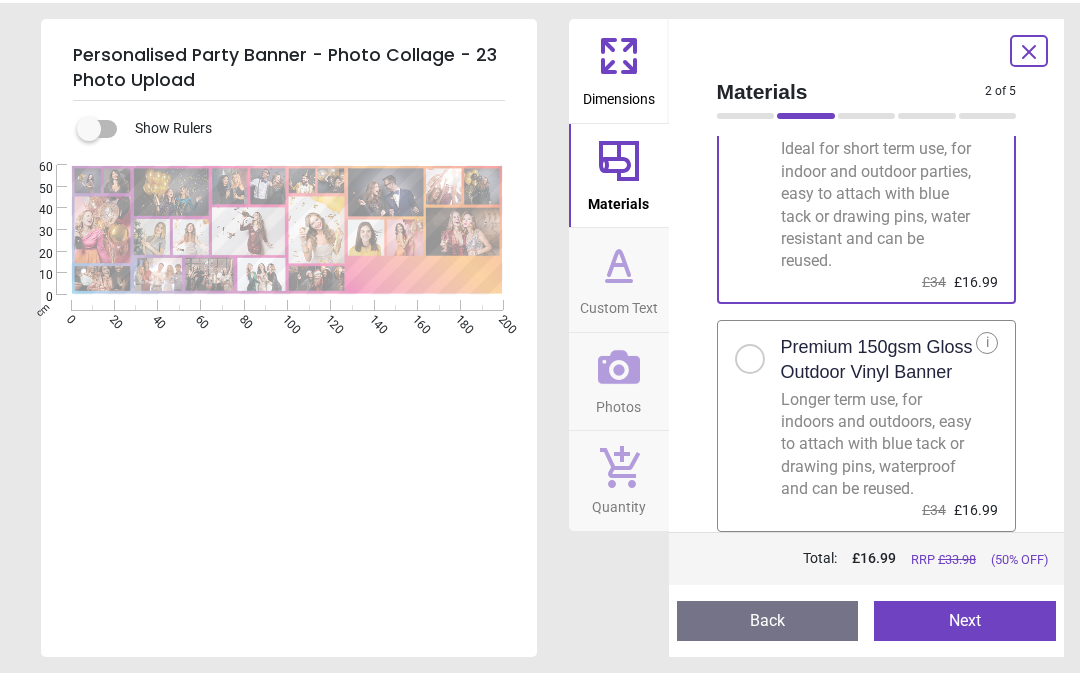 scroll, scrollTop: 144, scrollLeft: 0, axis: vertical 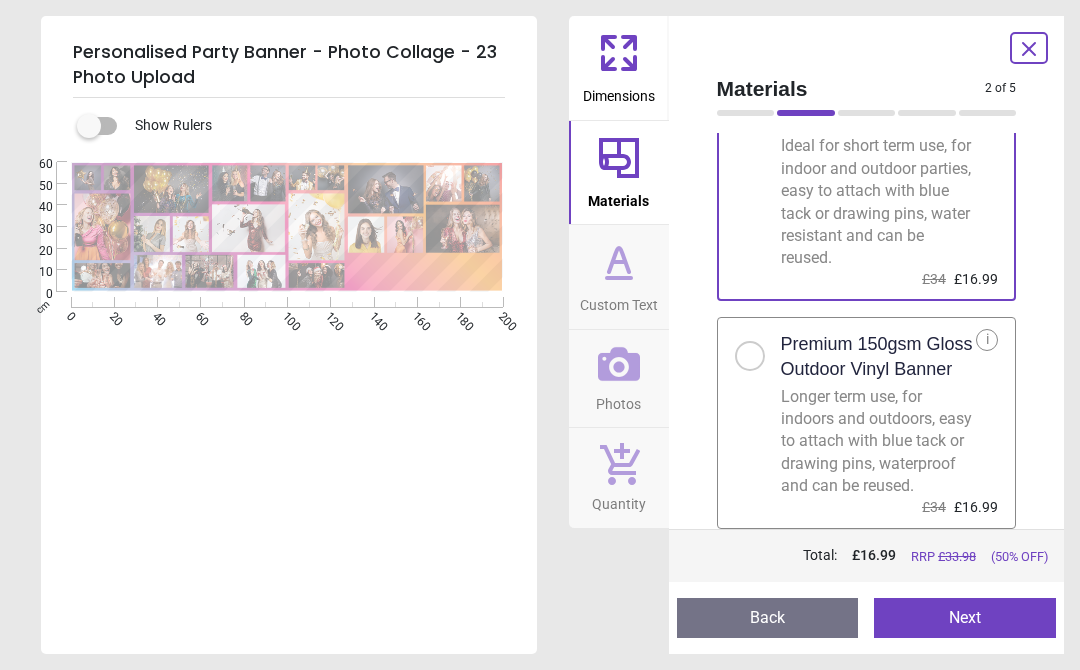 click on "Longer term use, for indoors and outdoors, easy to attach with blue tack or drawing pins, waterproof and can be reused." at bounding box center (879, 442) 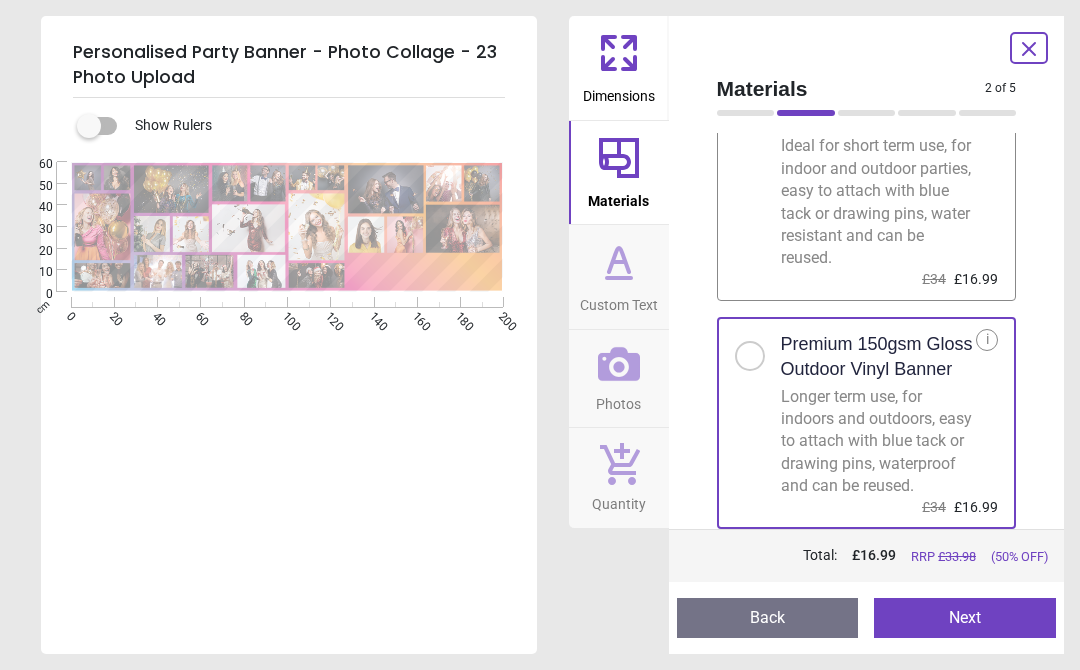 click on "Next" at bounding box center [965, 618] 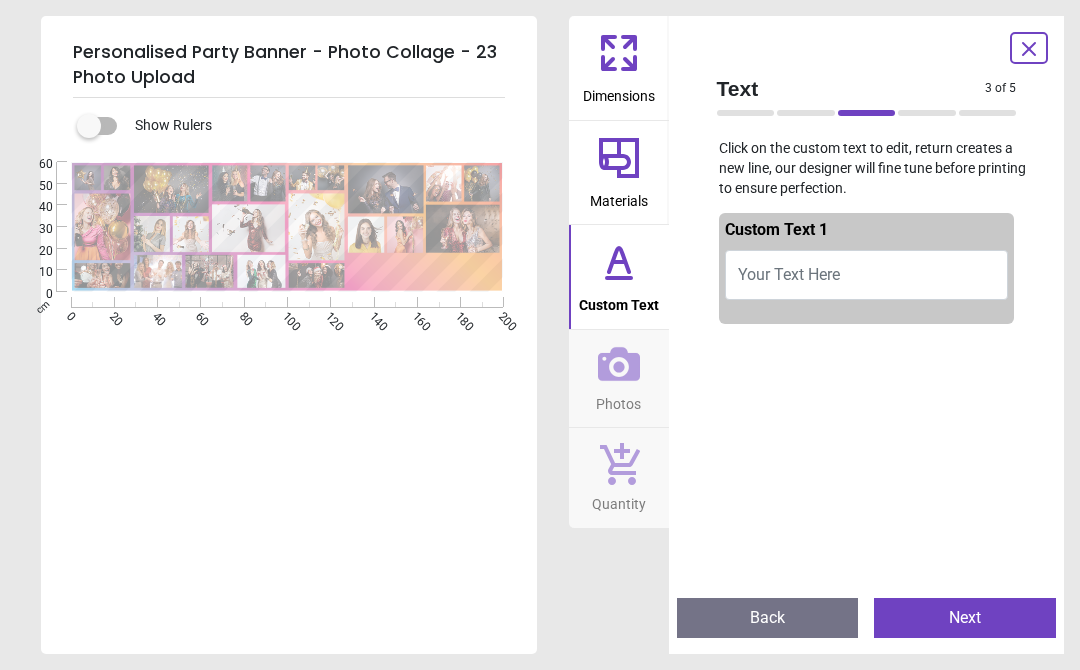 click on "Your Text Here" at bounding box center [867, 275] 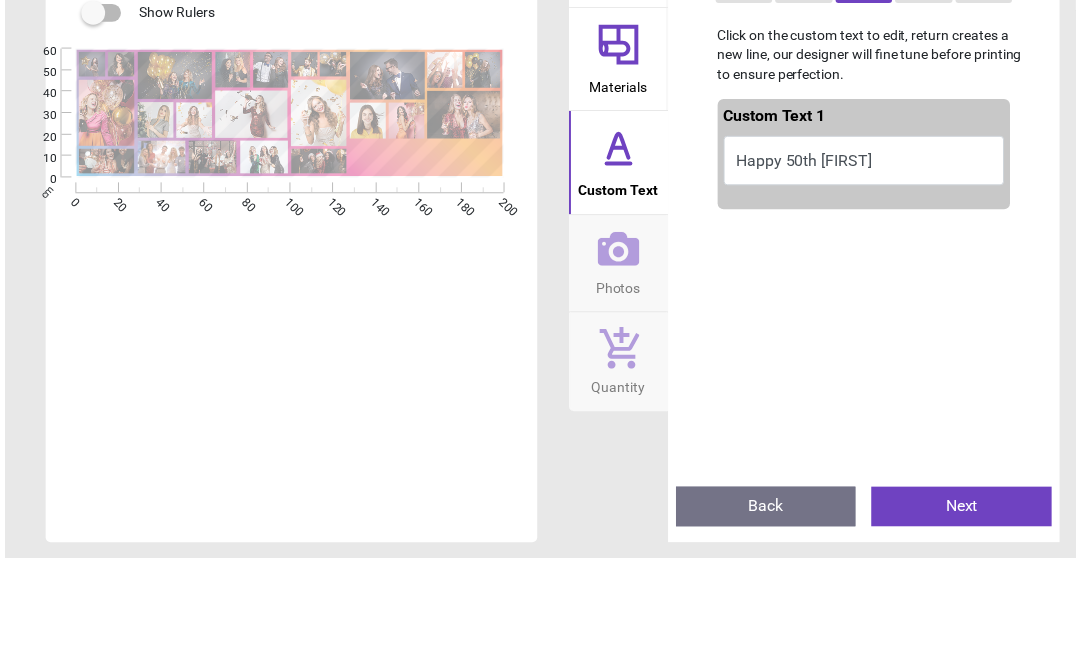 scroll, scrollTop: 0, scrollLeft: 0, axis: both 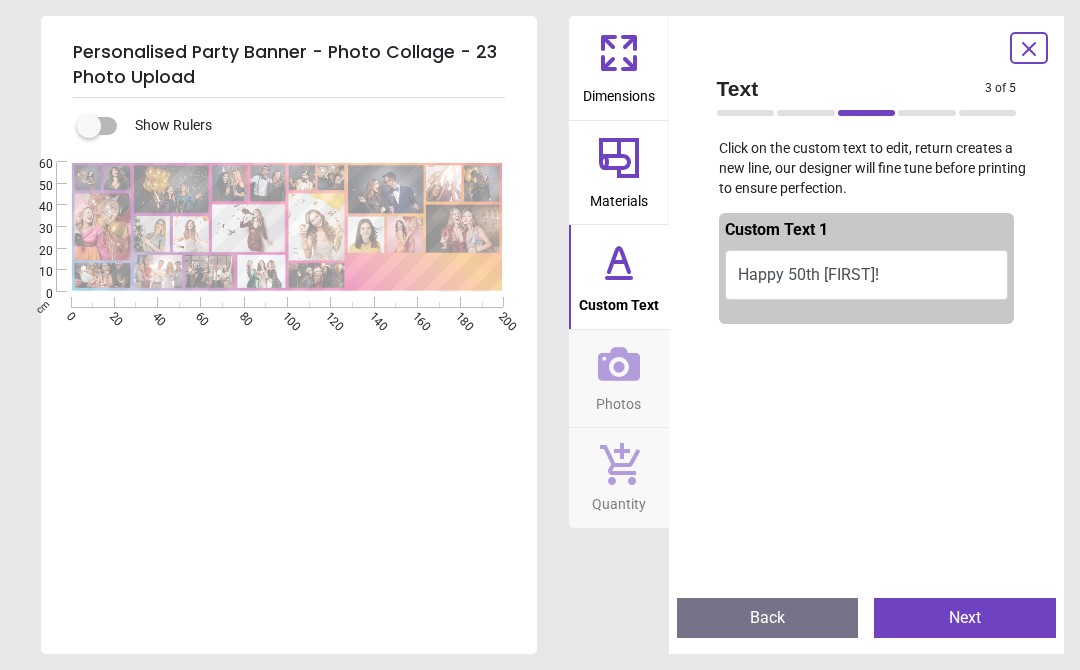 type on "**********" 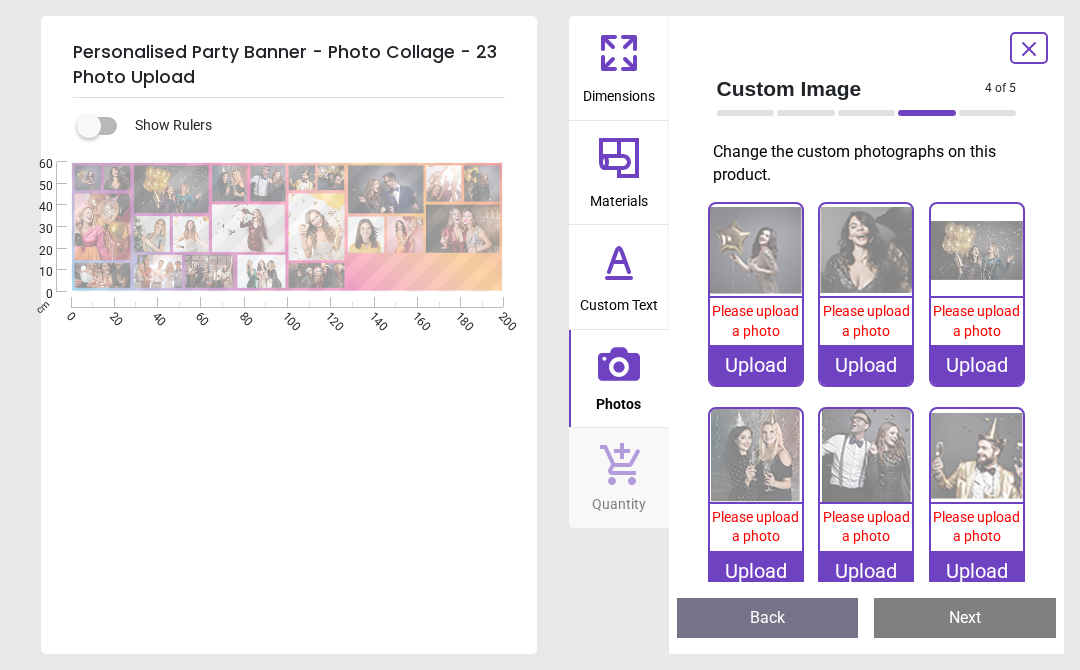 click at bounding box center (756, 250) 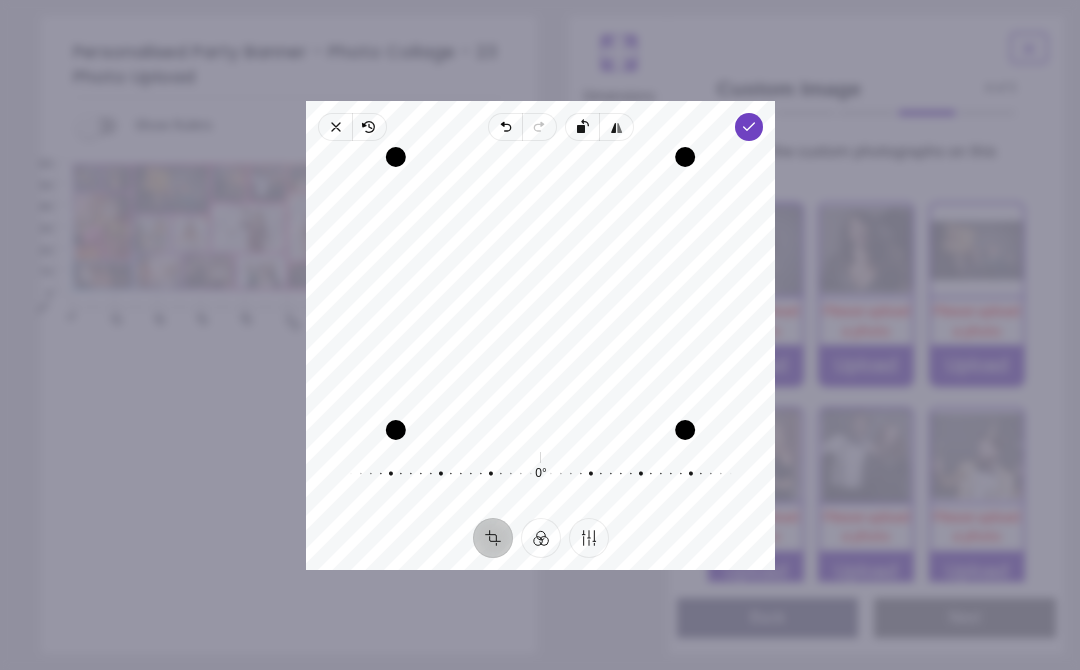 click 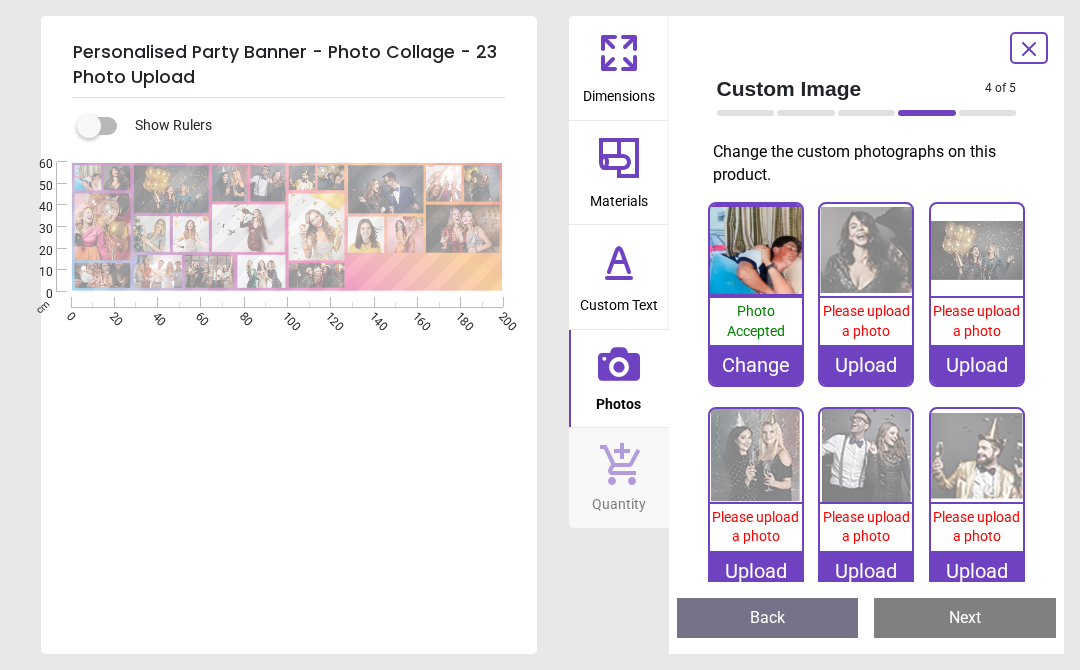 click on "Upload" at bounding box center [866, 365] 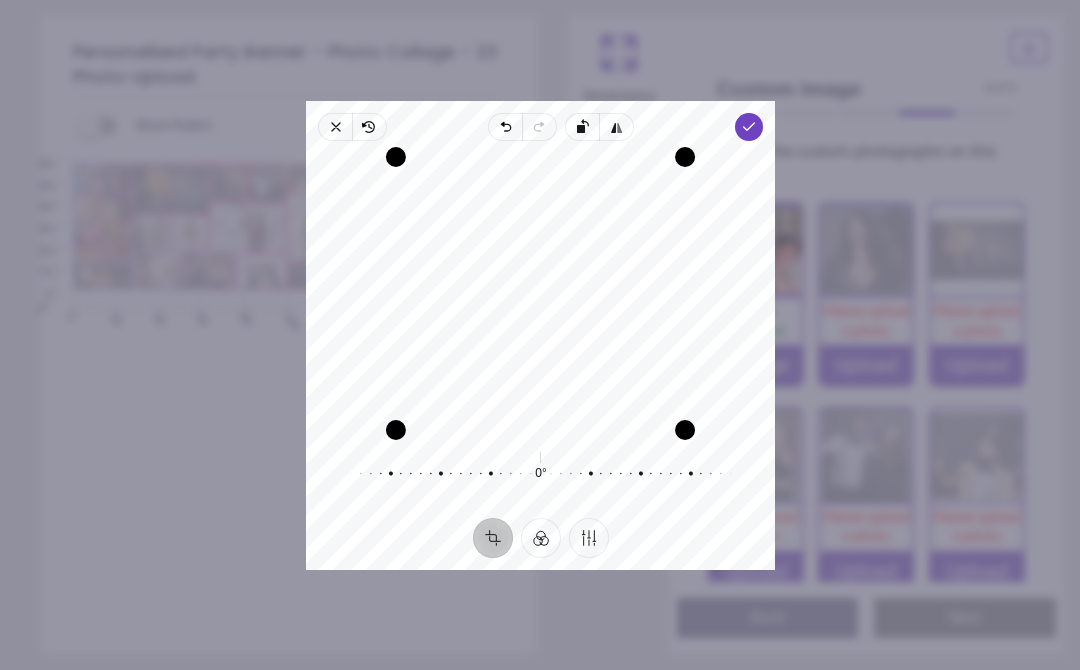 click 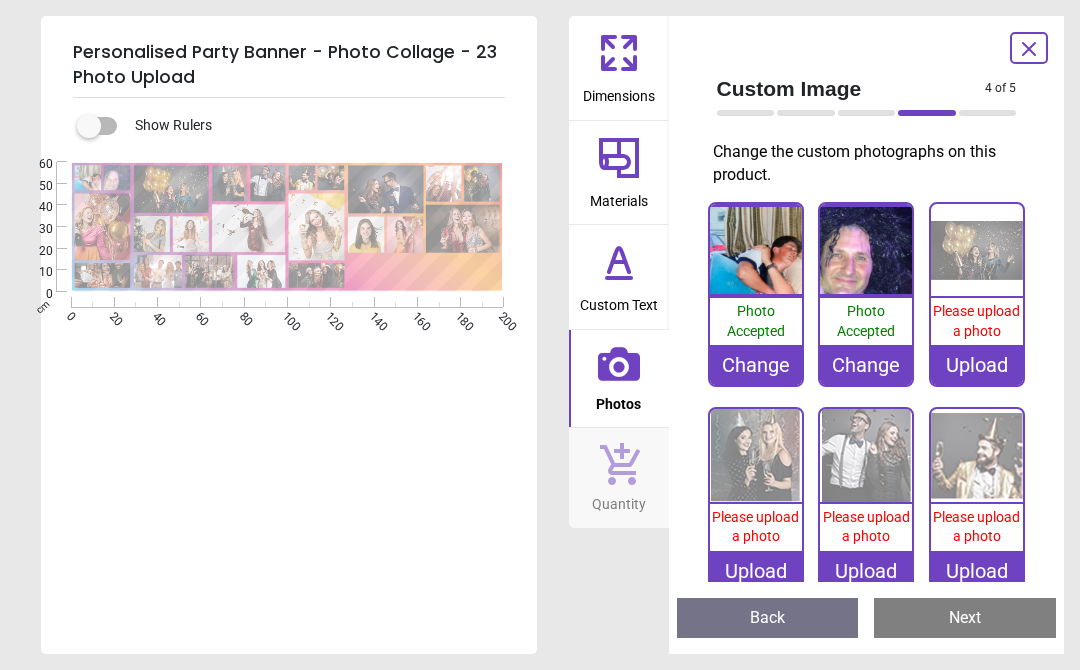 scroll, scrollTop: 0, scrollLeft: 0, axis: both 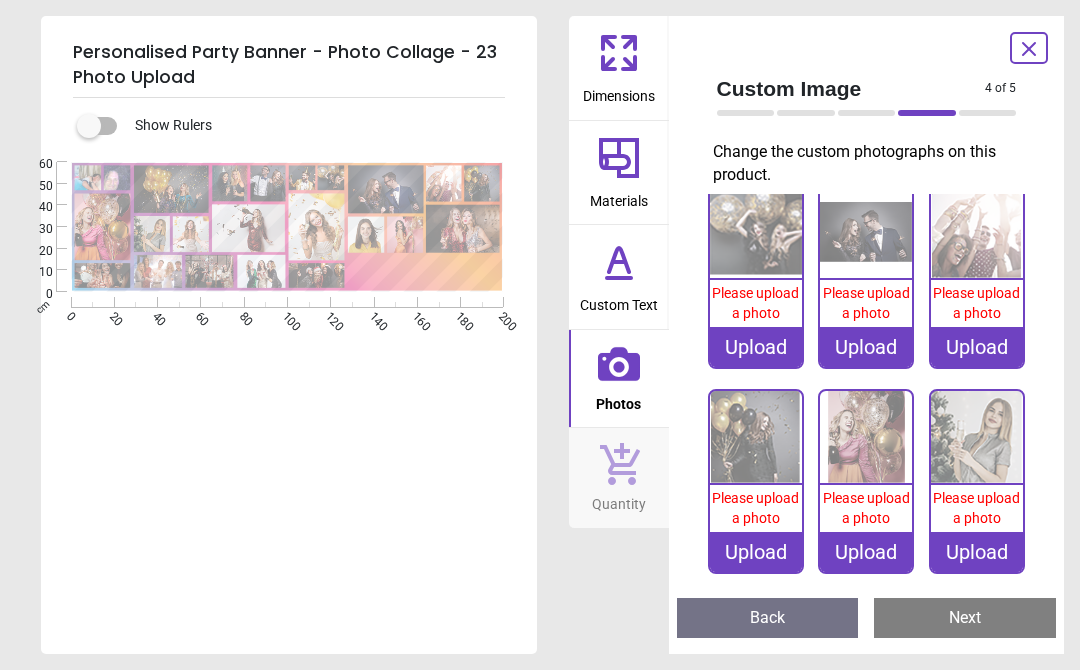 click at bounding box center (866, 232) 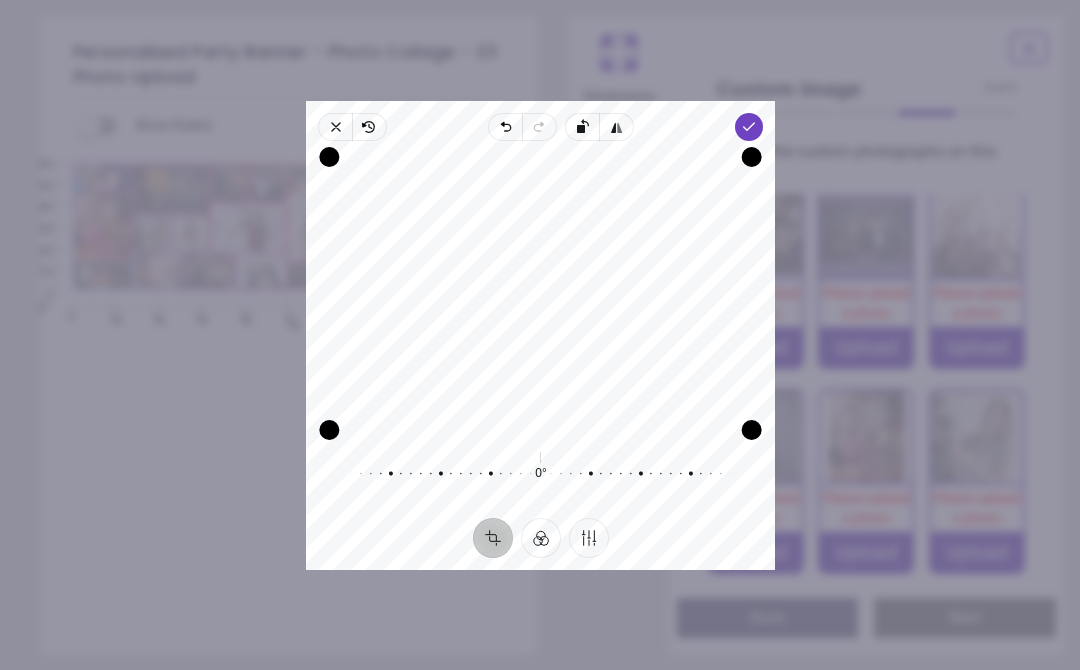 click on "Done" at bounding box center (749, 127) 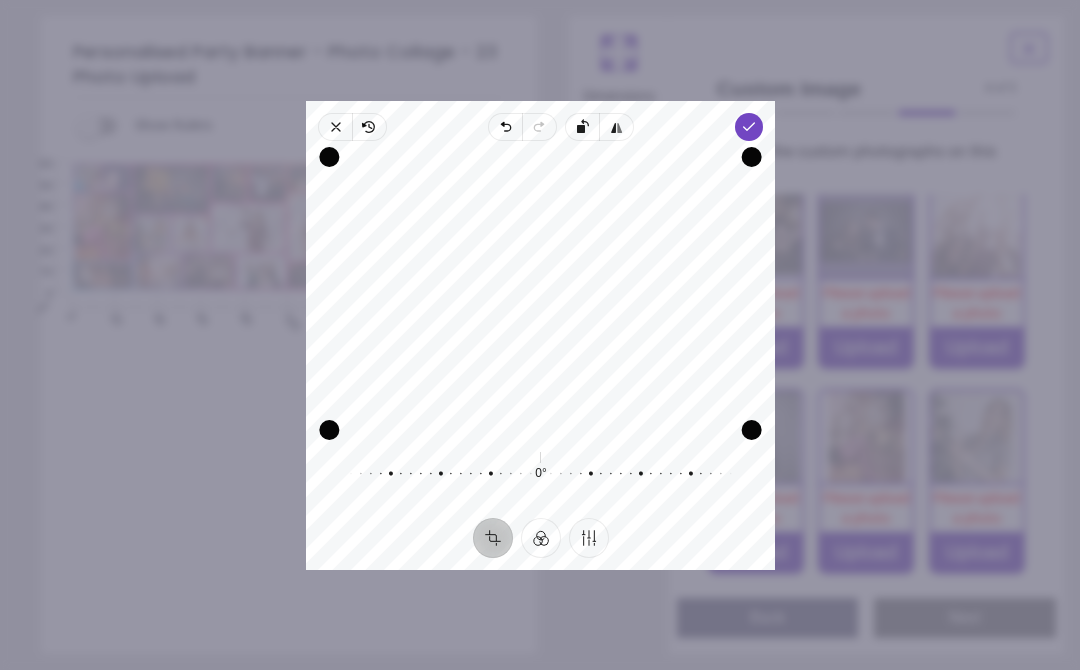 click at bounding box center [540, 335] 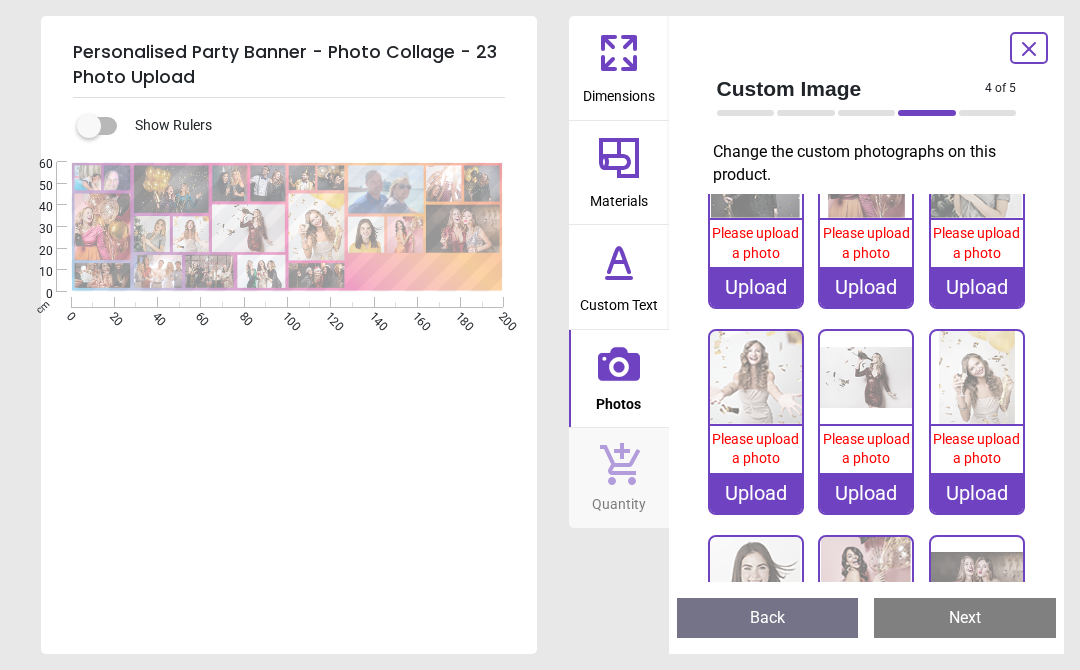 scroll, scrollTop: 694, scrollLeft: 0, axis: vertical 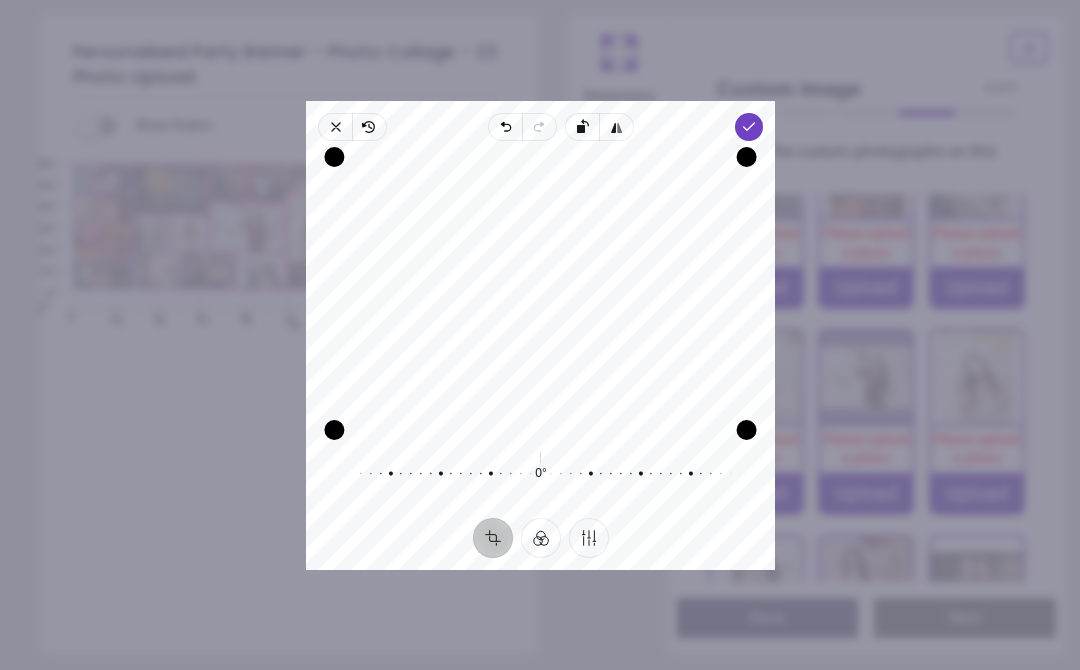 click 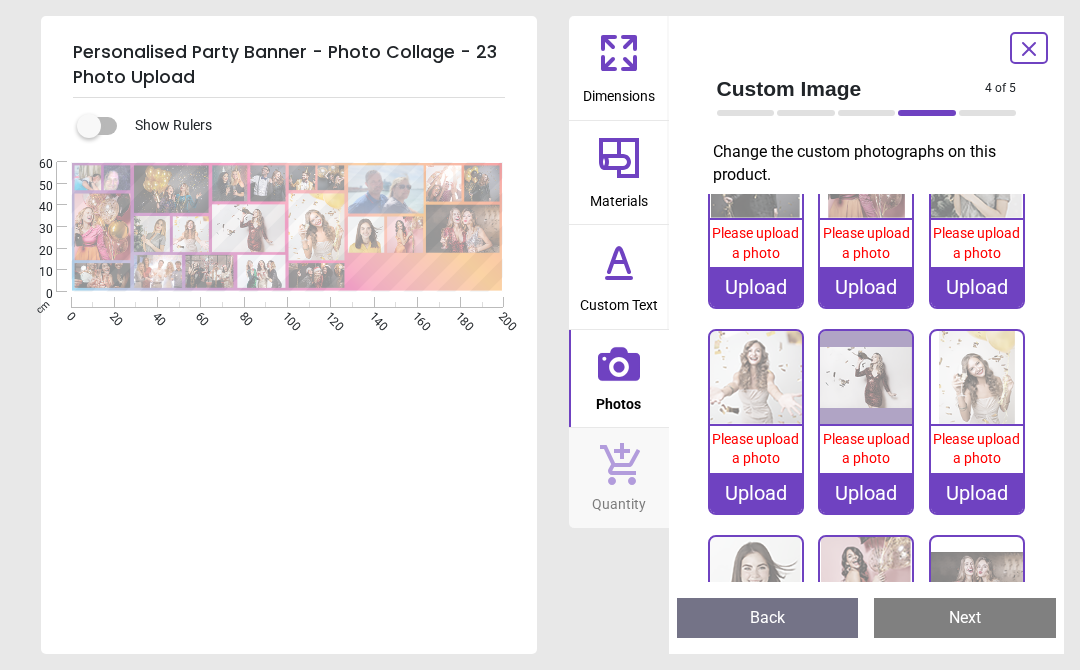 click at bounding box center [866, 377] 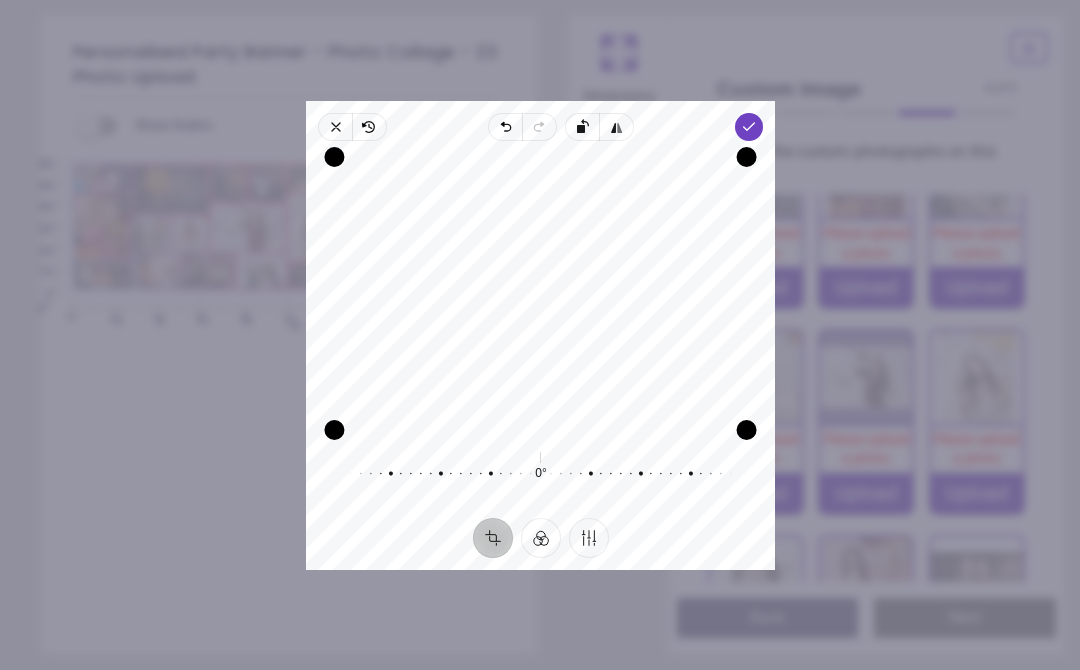 click 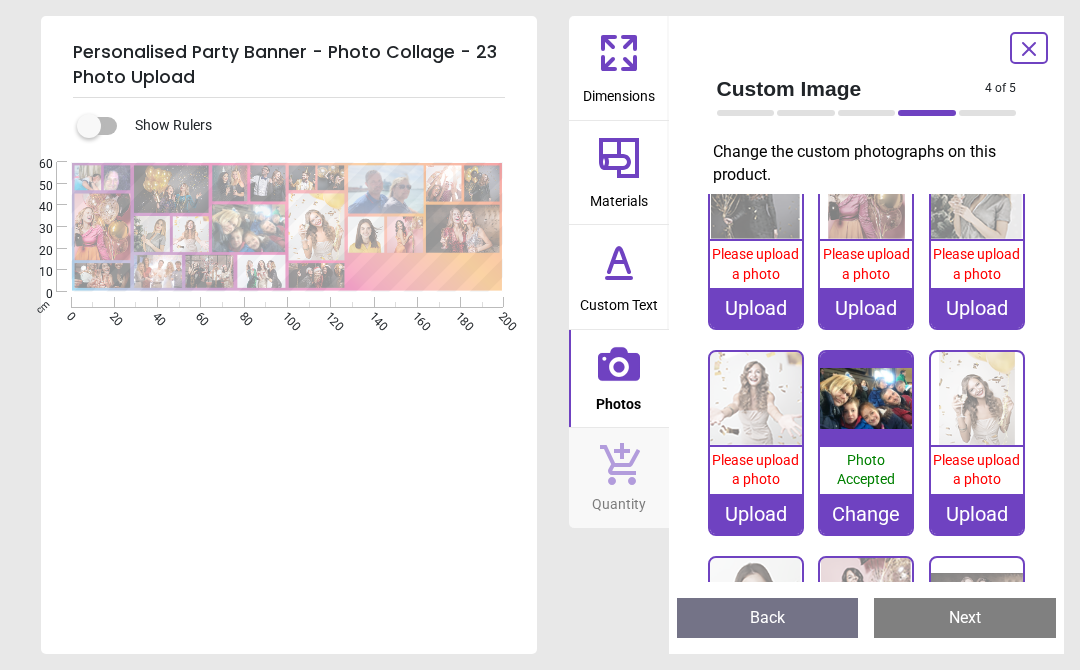 scroll, scrollTop: 672, scrollLeft: 0, axis: vertical 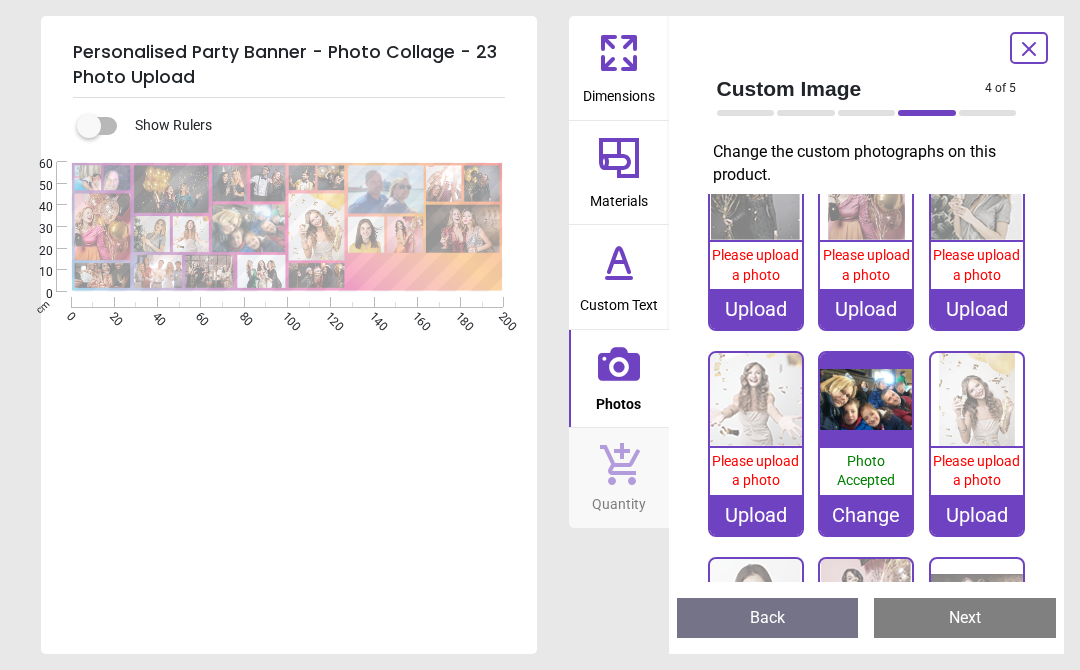 click at bounding box center [977, 399] 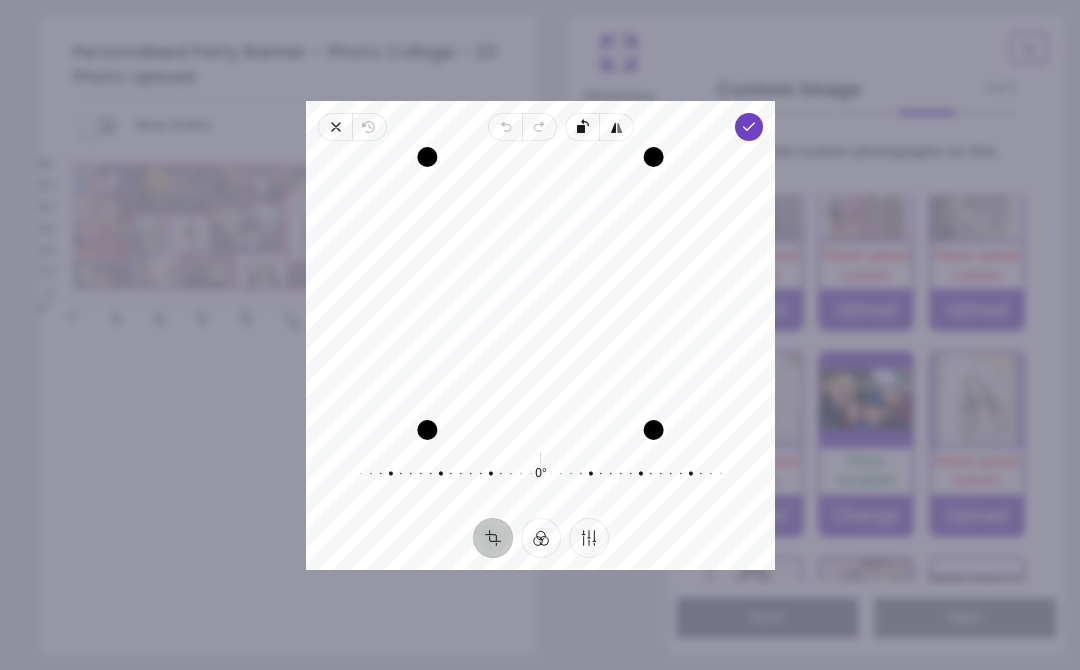 click on "Done" at bounding box center (749, 127) 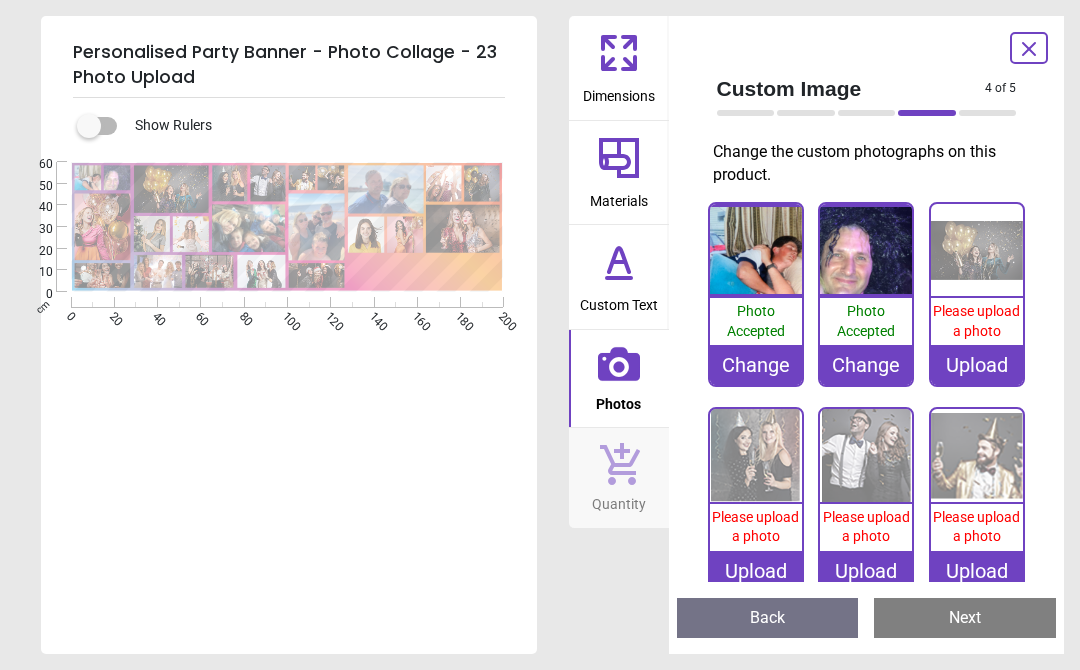 scroll, scrollTop: 0, scrollLeft: 0, axis: both 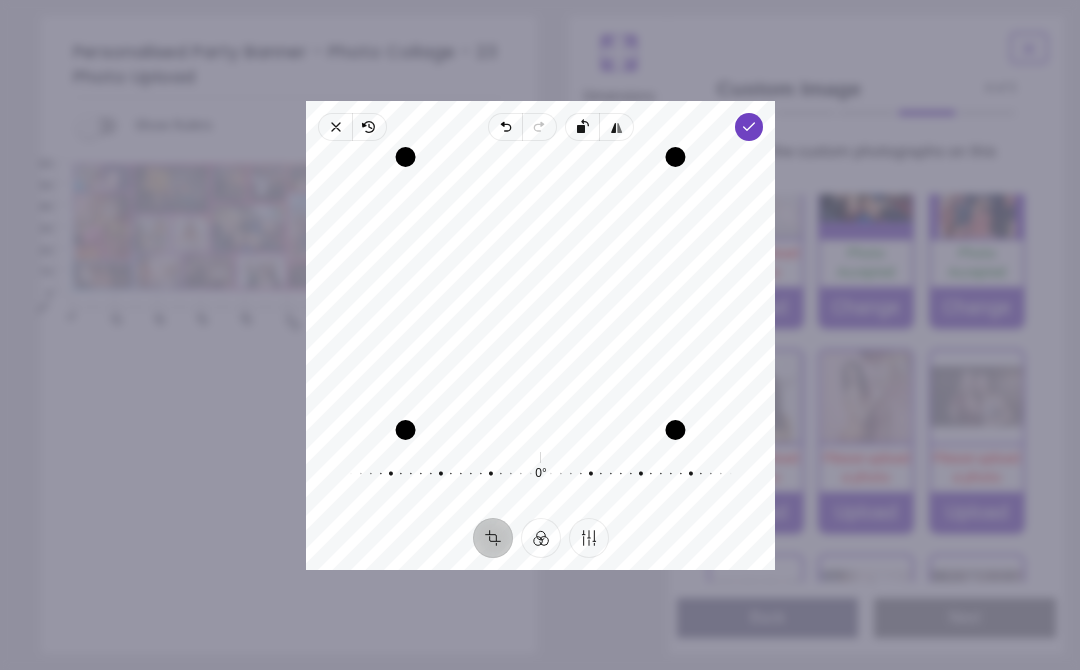 click 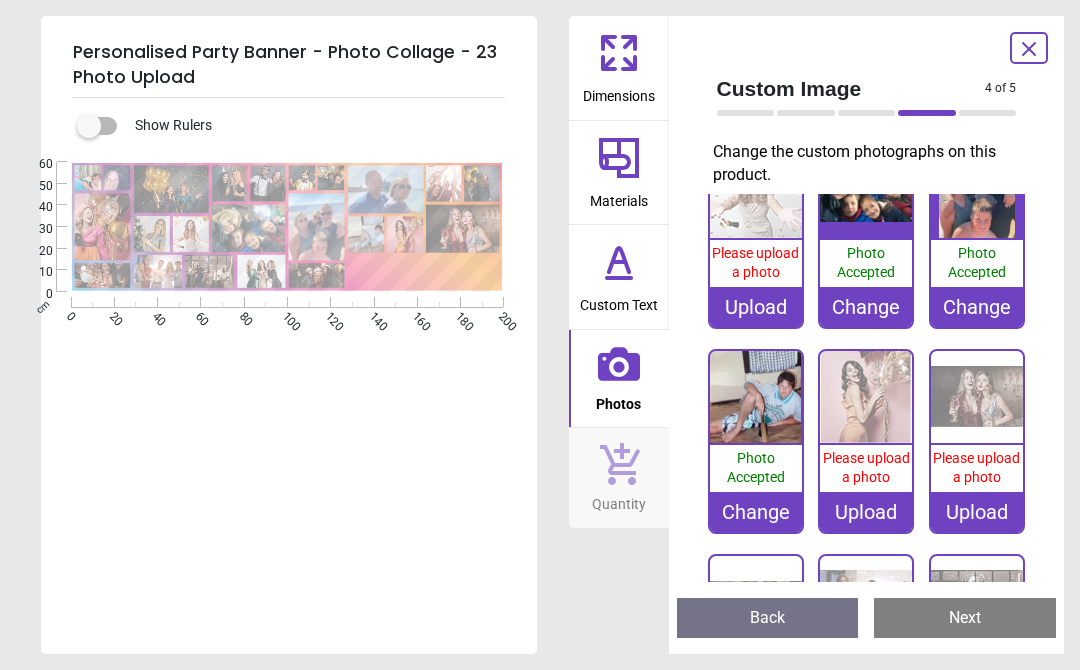 click at bounding box center [866, 397] 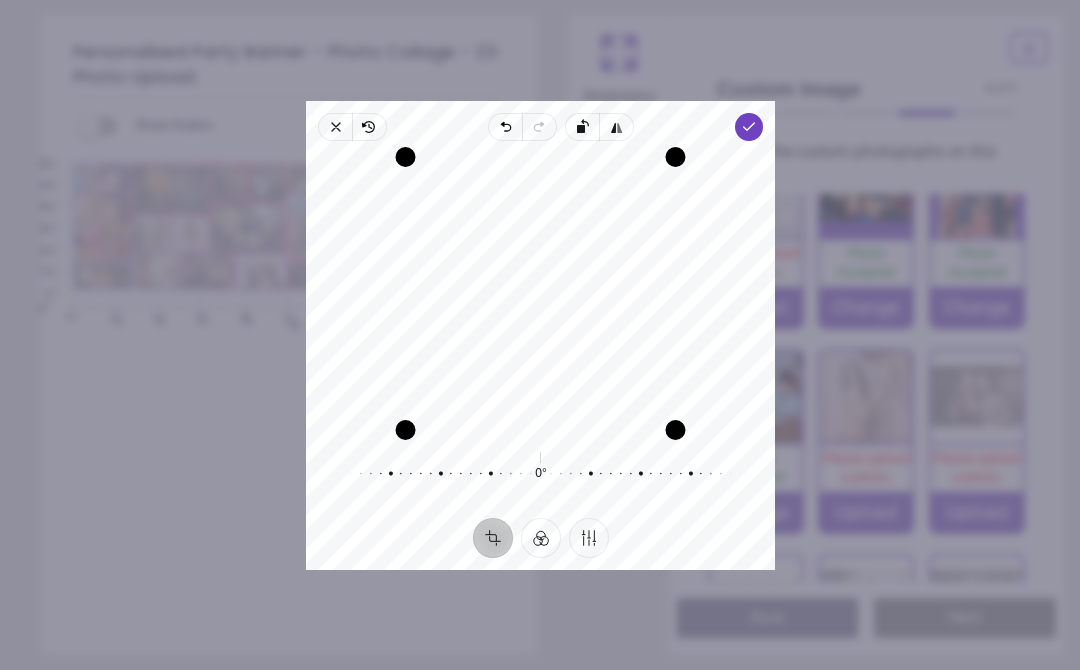 click on "Filter" at bounding box center [540, 538] 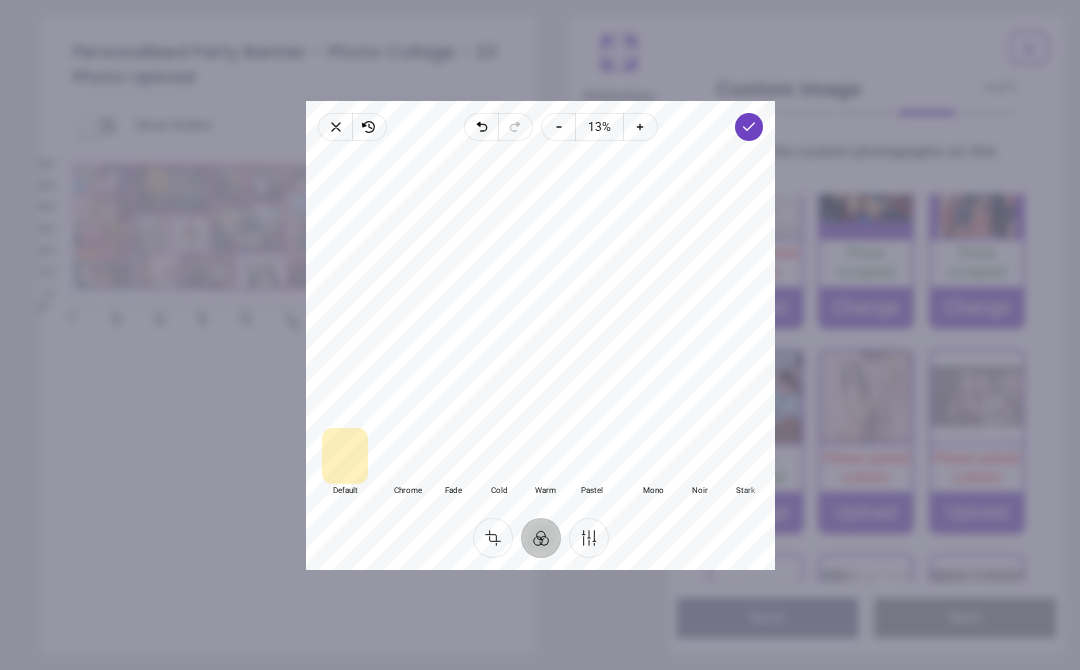 click at bounding box center (591, 456) 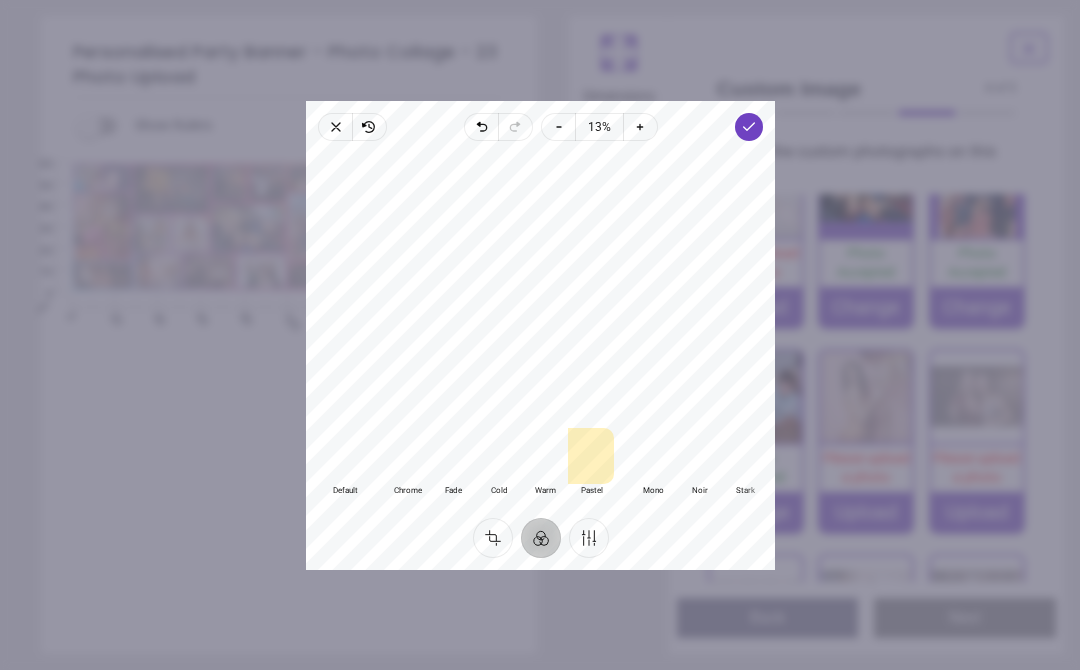 click on "Done" at bounding box center (749, 127) 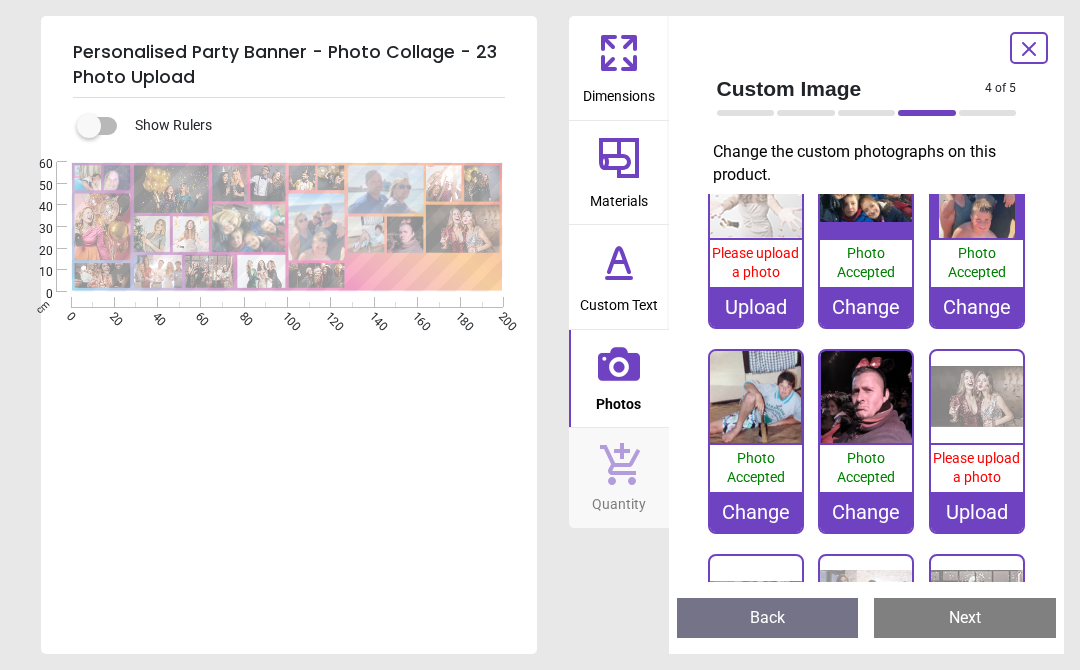 scroll, scrollTop: 907, scrollLeft: 0, axis: vertical 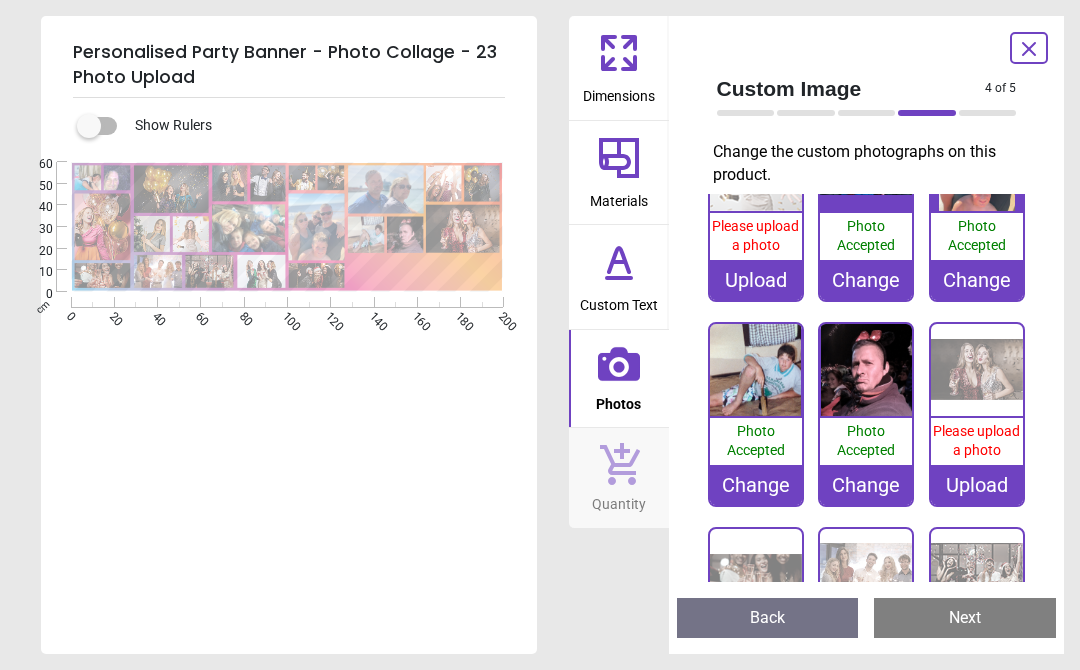 click at bounding box center [977, 370] 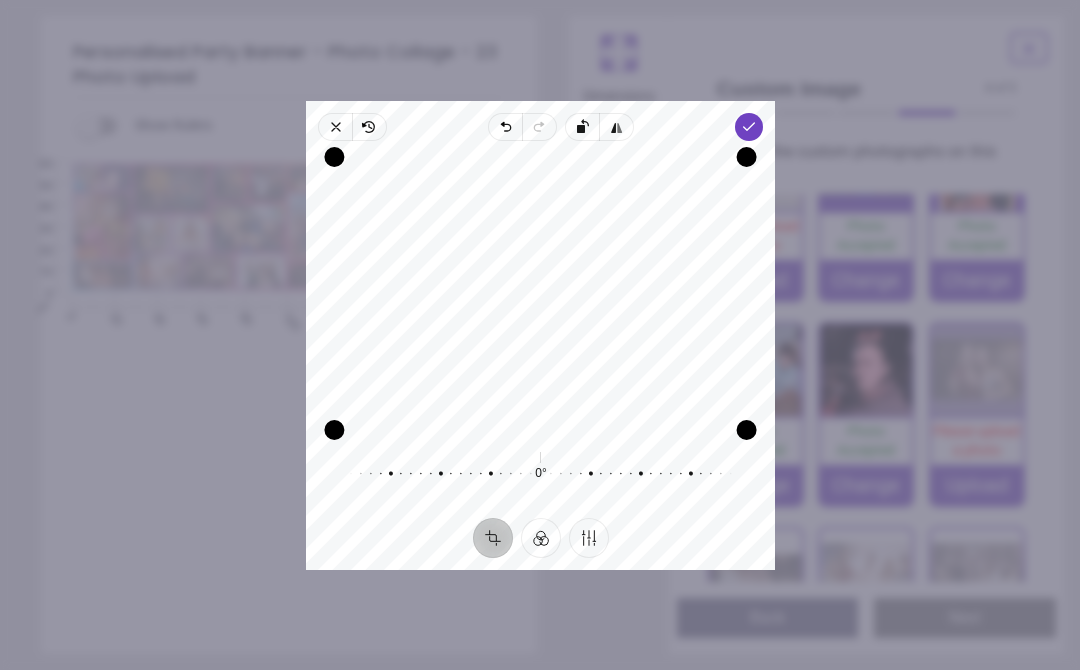 click 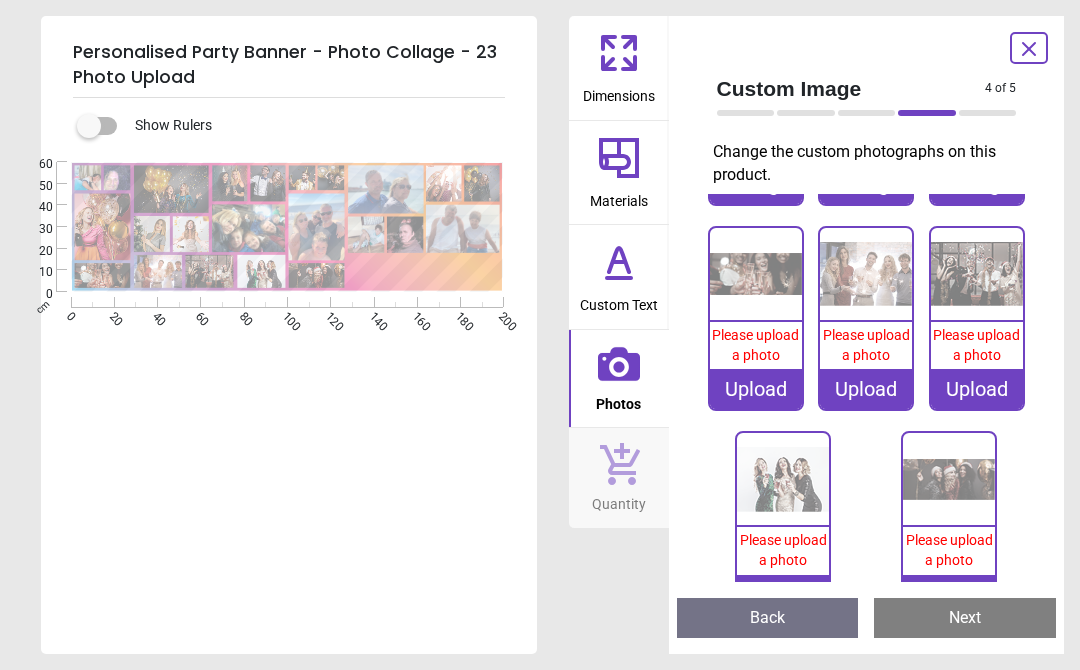 scroll, scrollTop: 1226, scrollLeft: 0, axis: vertical 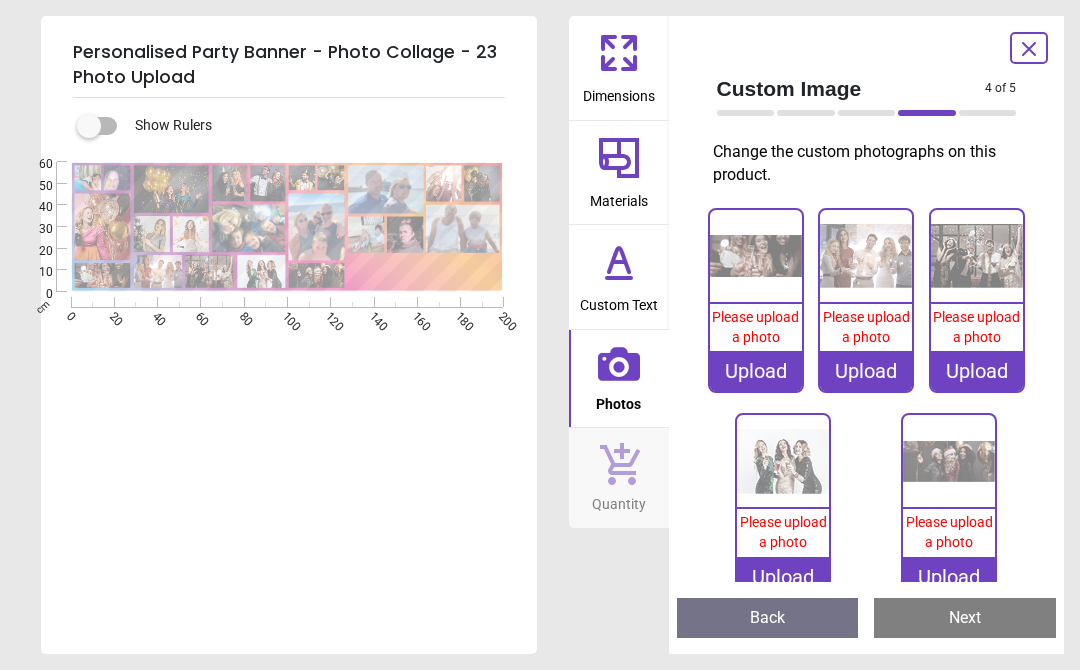 click at bounding box center (783, 461) 